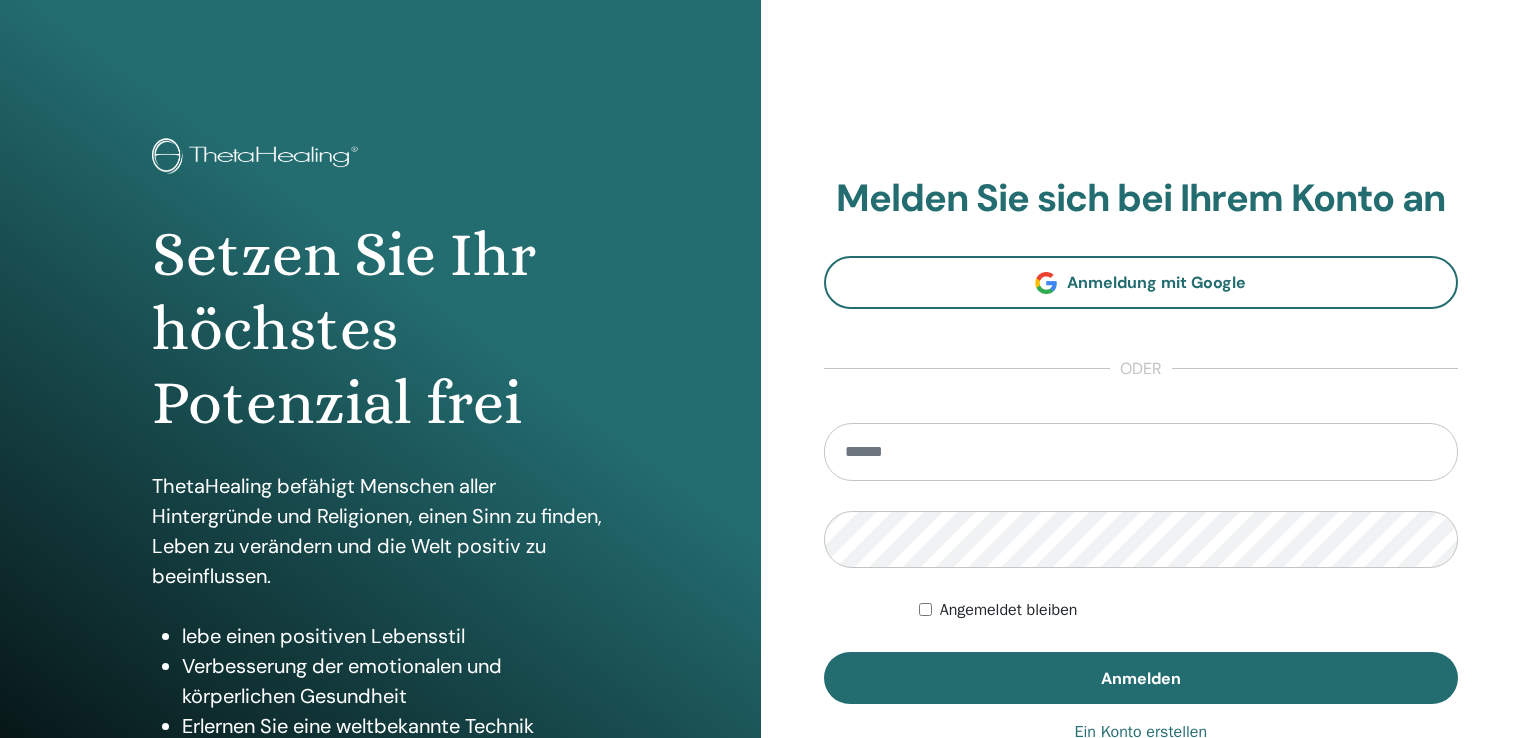 scroll, scrollTop: 0, scrollLeft: 0, axis: both 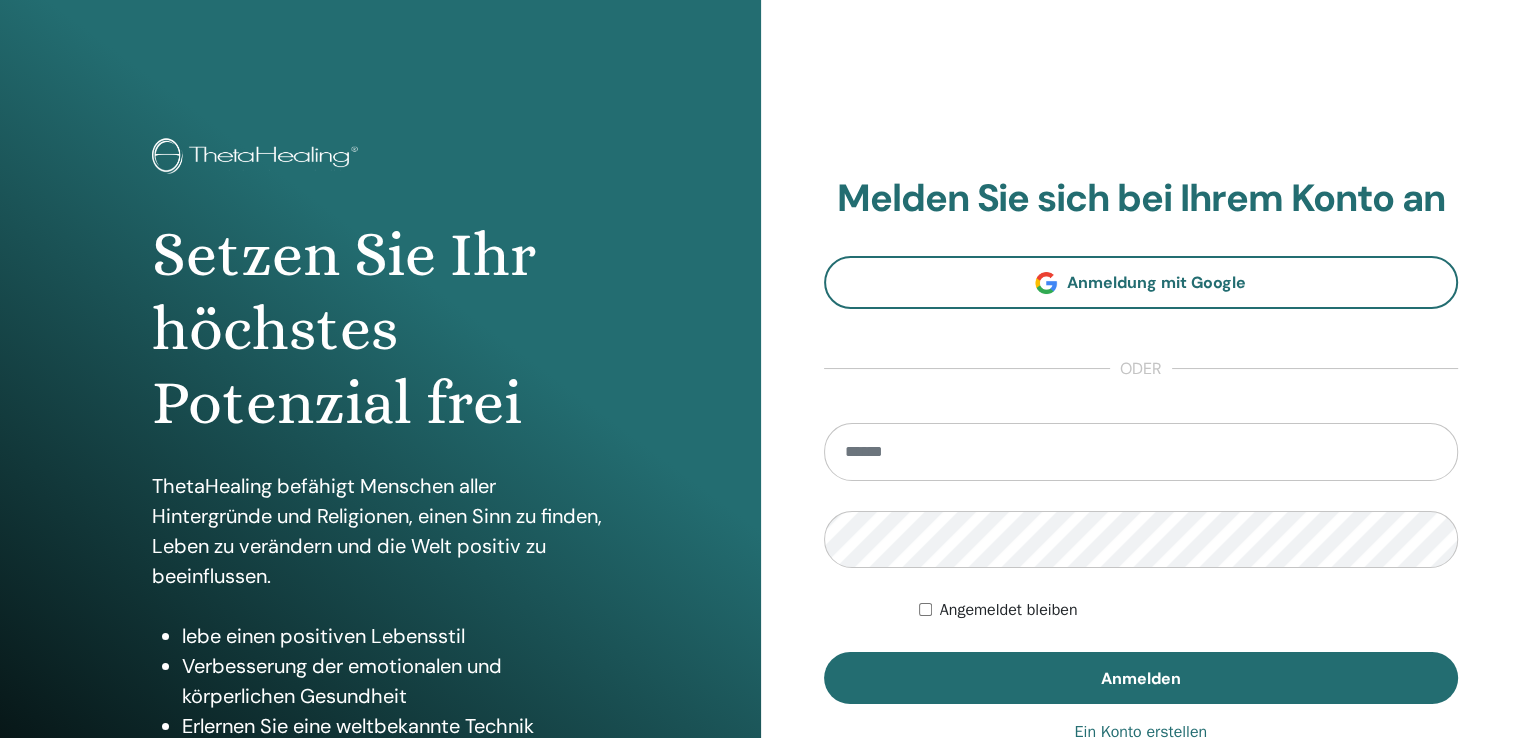 type on "**********" 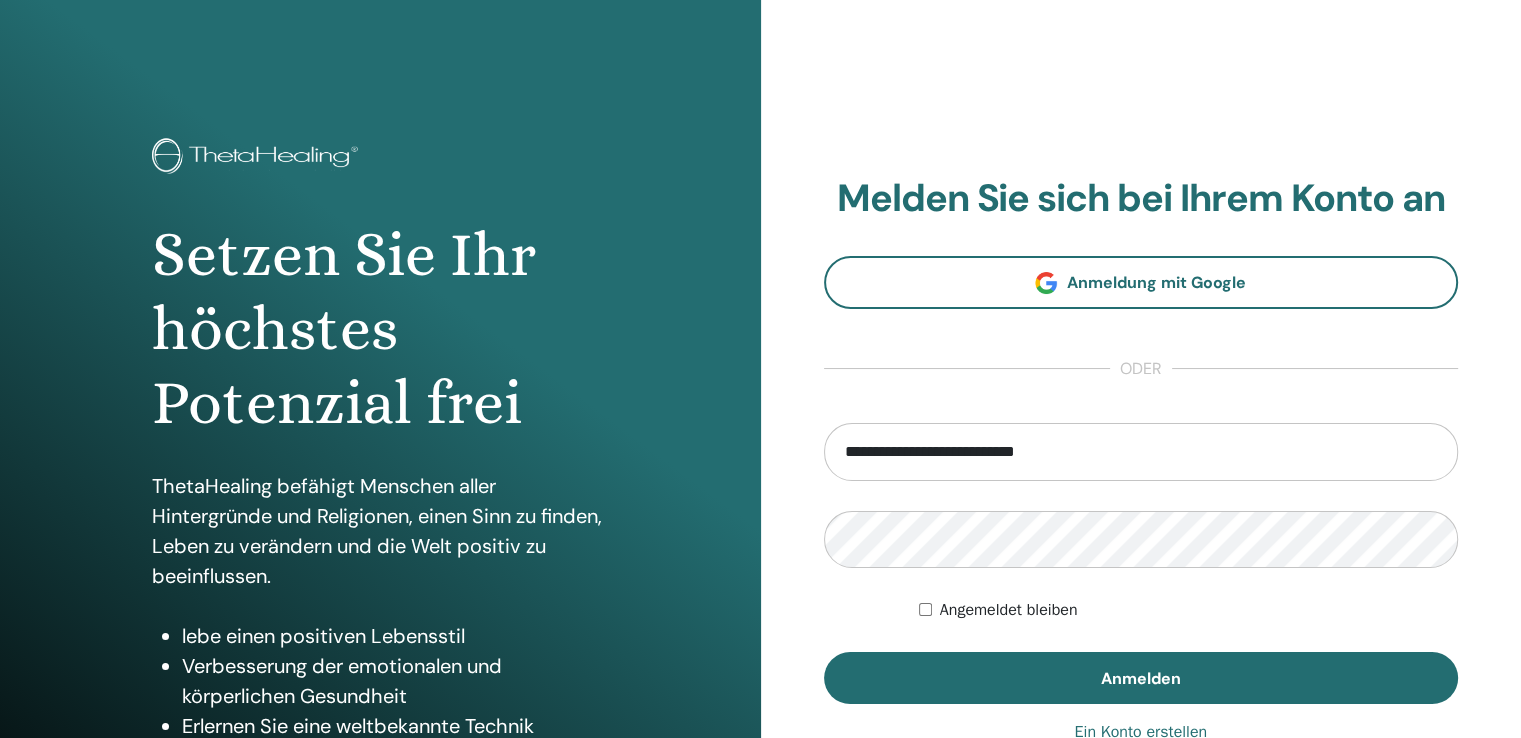 click on "Anmelden" at bounding box center [1141, 678] 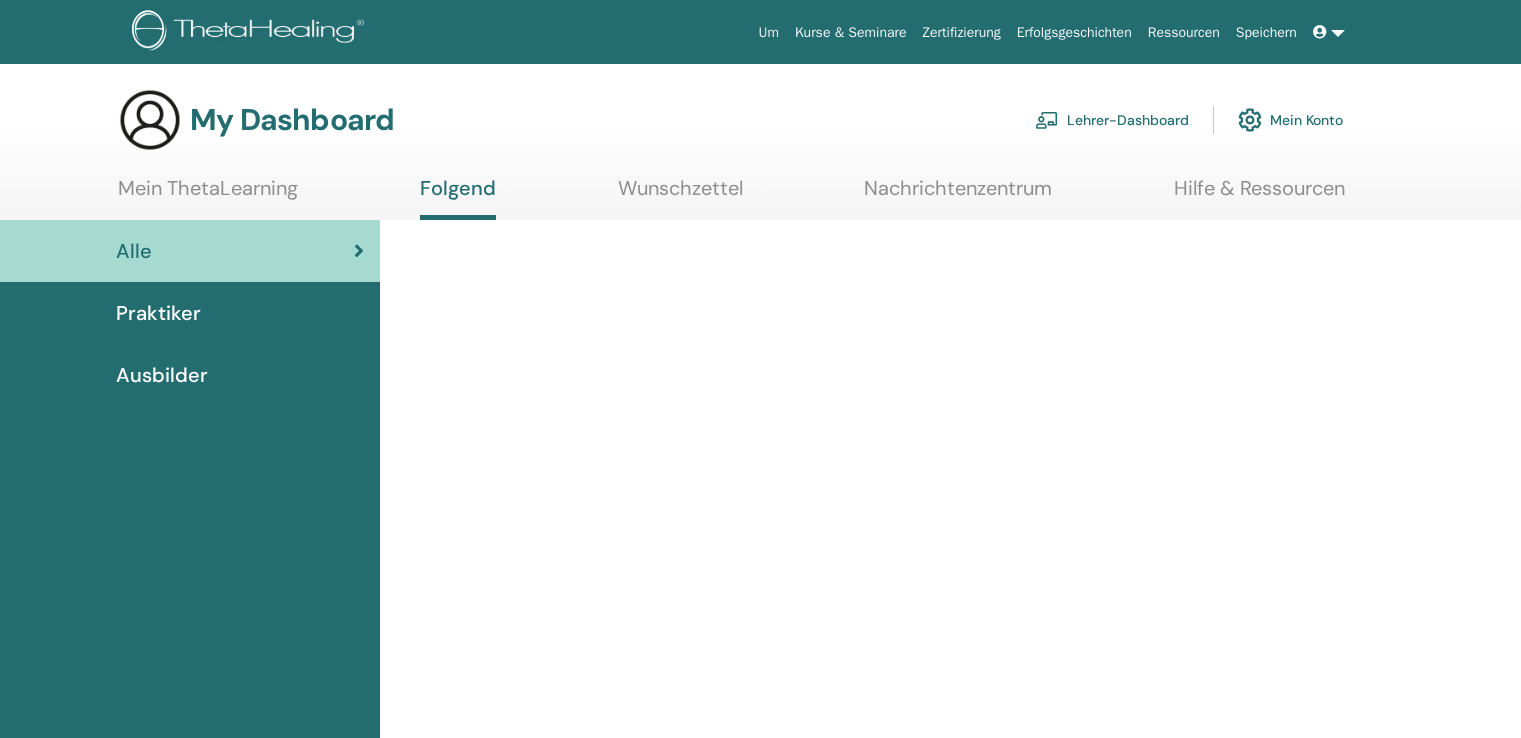 scroll, scrollTop: 0, scrollLeft: 0, axis: both 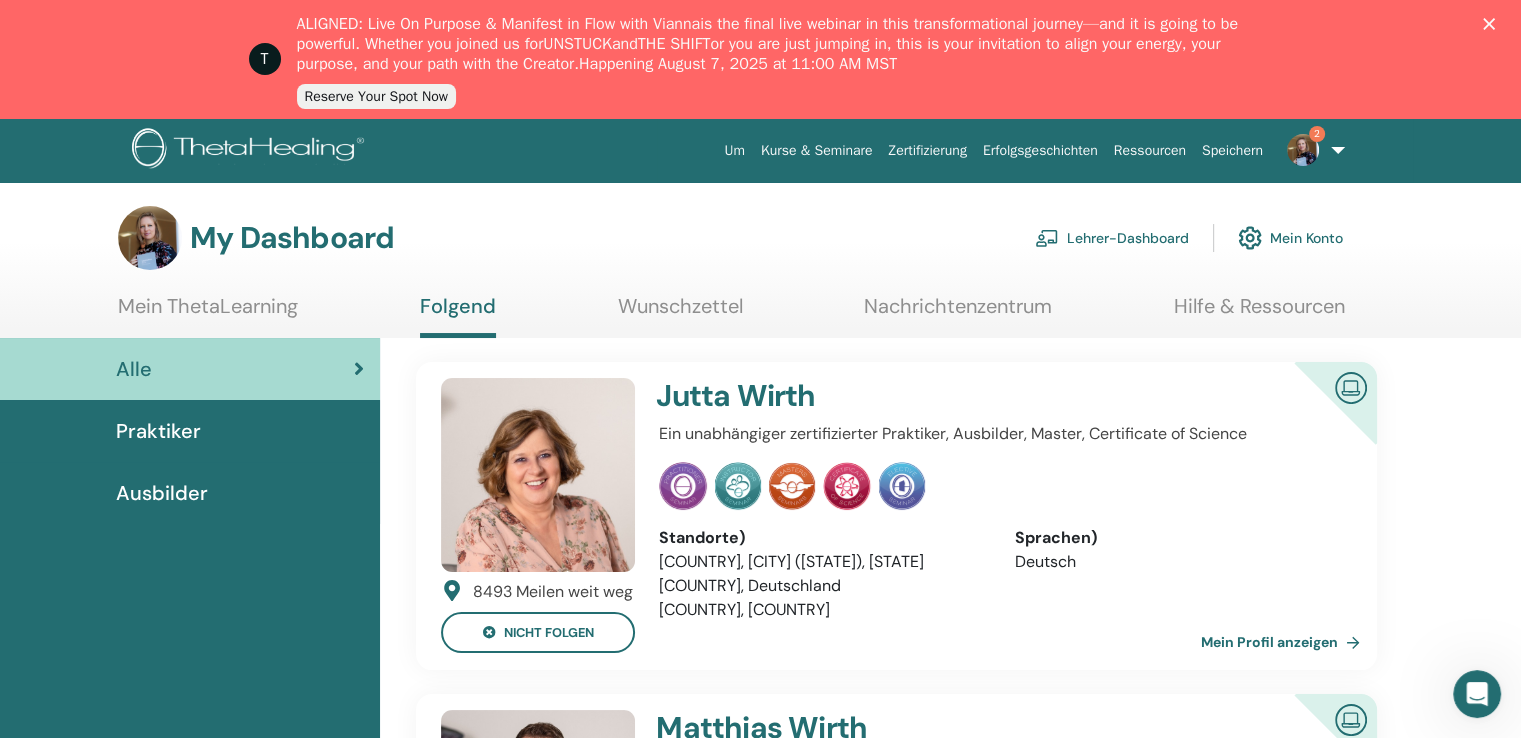 click 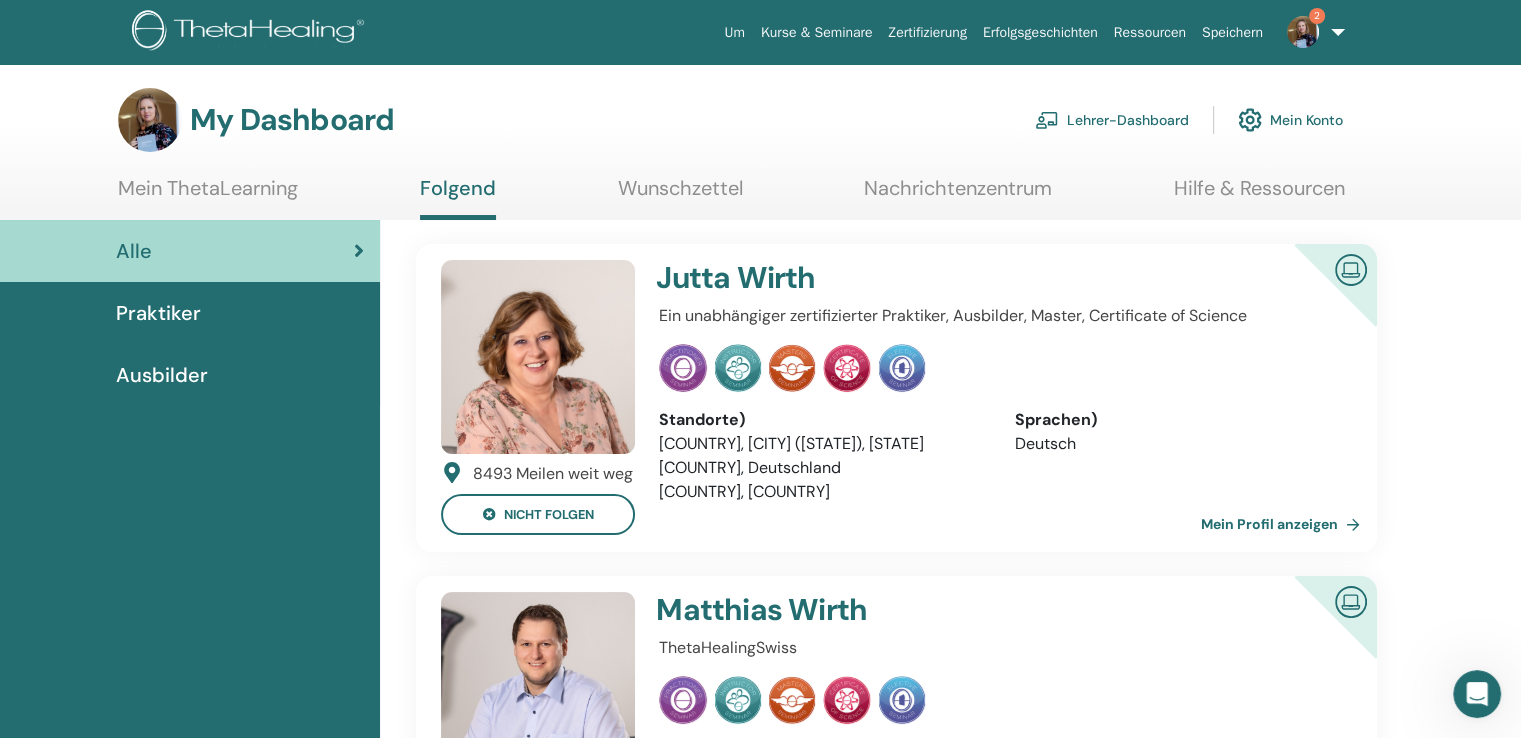 click on "Lehrer-Dashboard" at bounding box center (1112, 120) 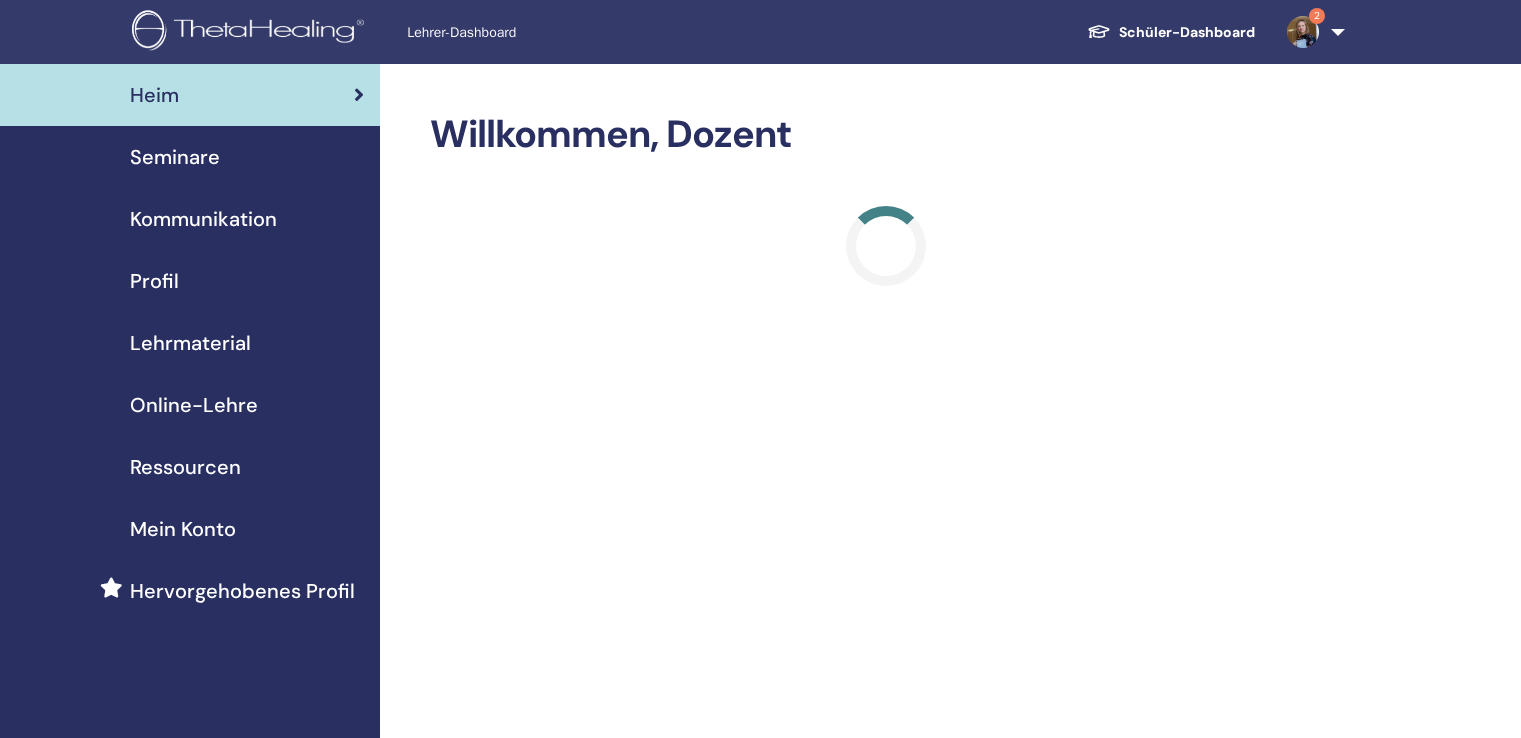 scroll, scrollTop: 0, scrollLeft: 0, axis: both 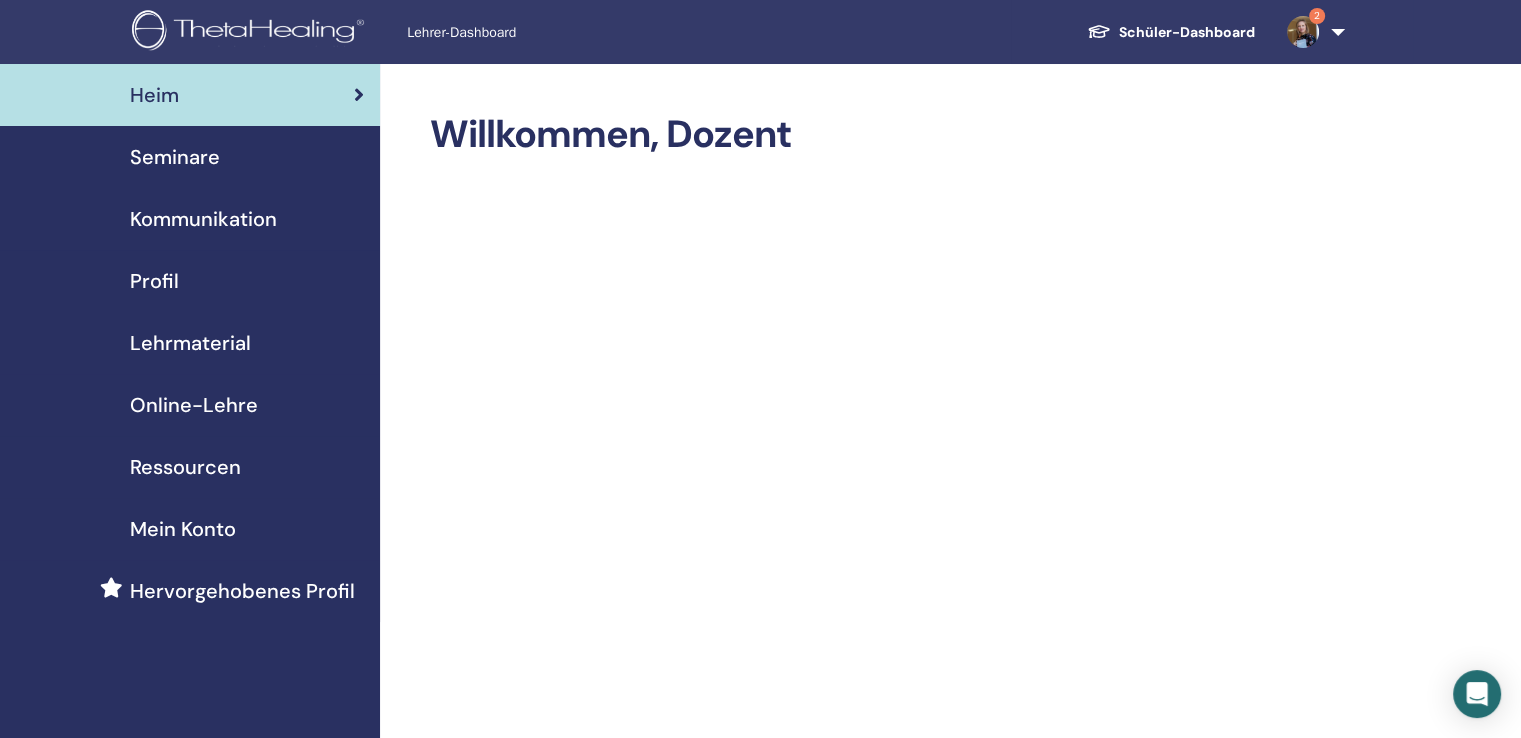 click on "Seminare" at bounding box center (175, 157) 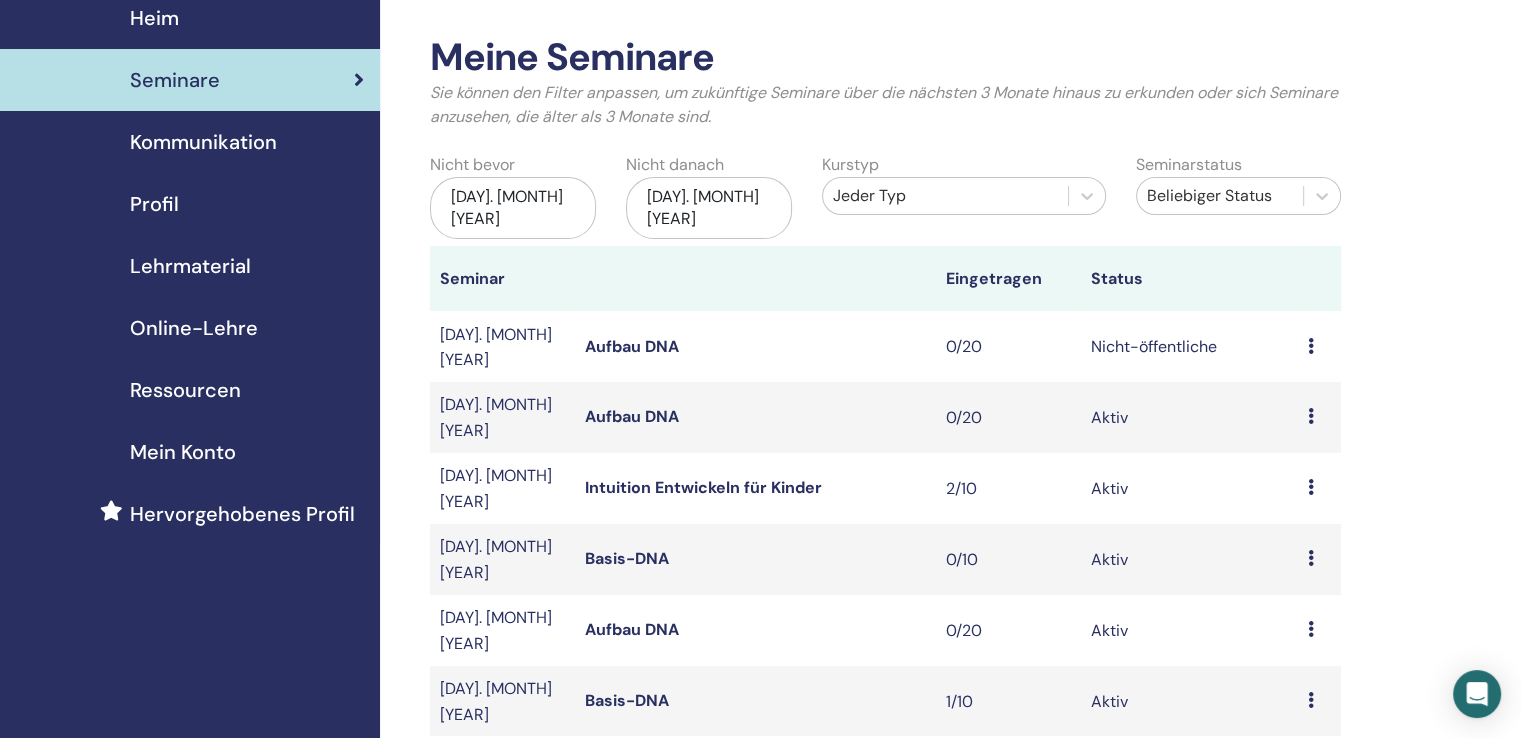 scroll, scrollTop: 0, scrollLeft: 0, axis: both 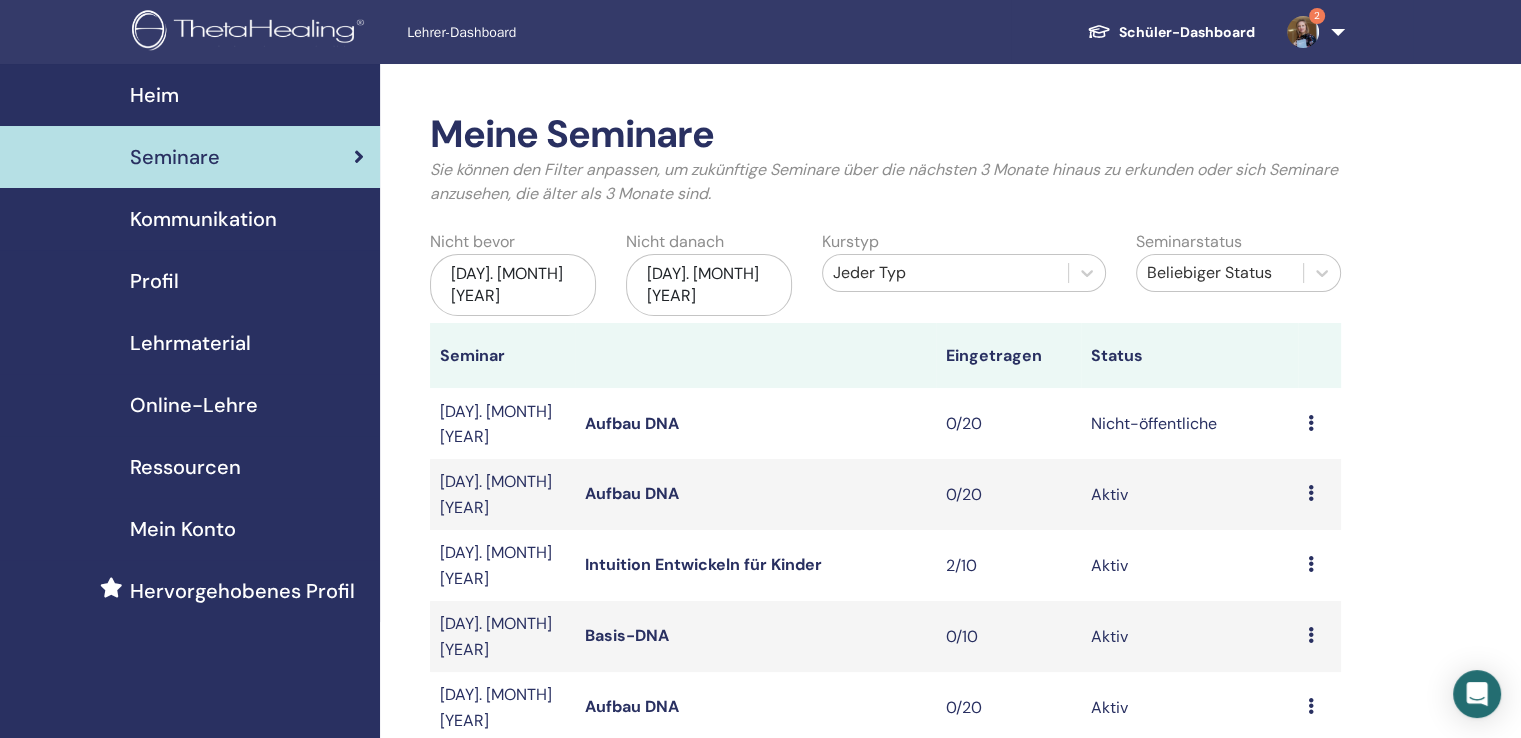 click at bounding box center (1303, 32) 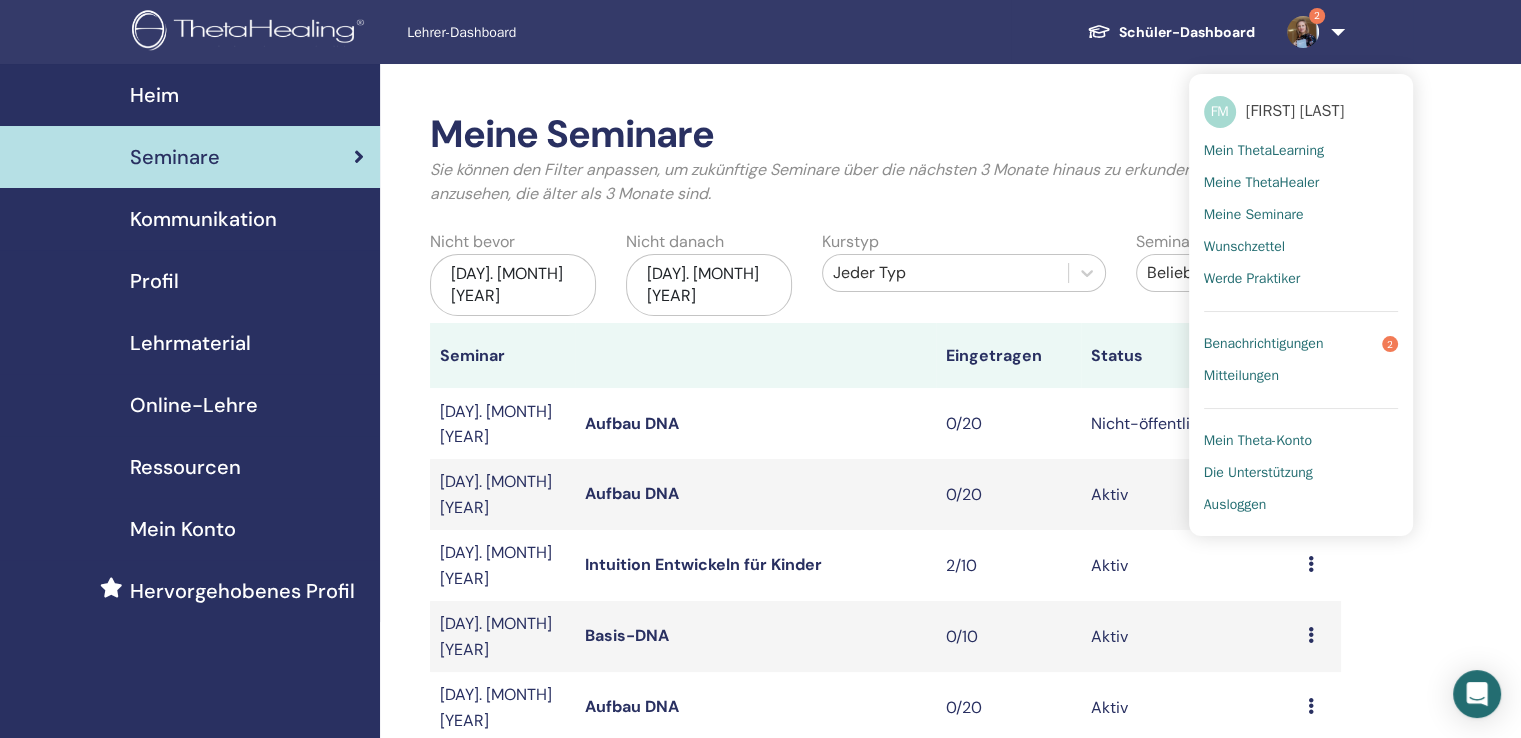 click on "Benachrichtigungen" at bounding box center (1264, 343) 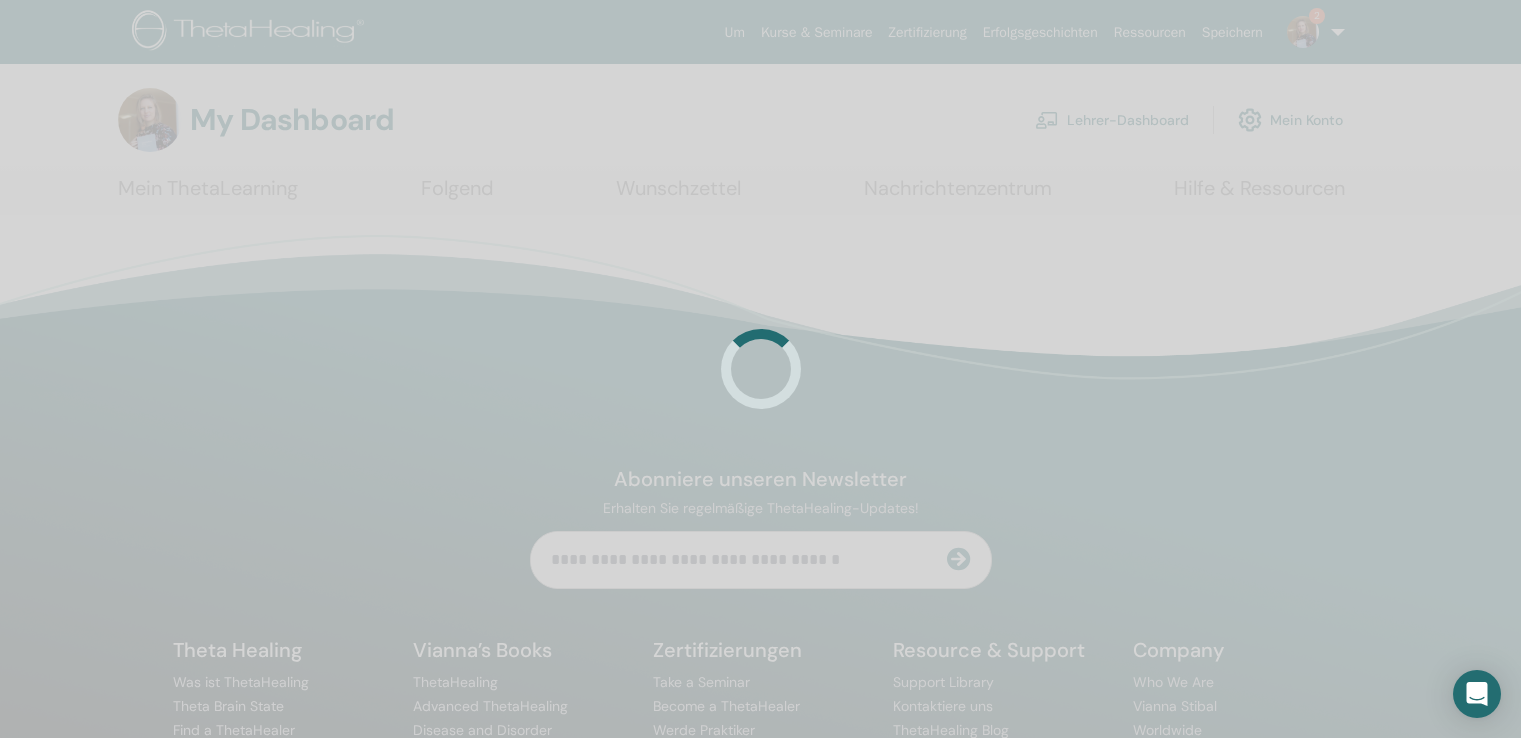 scroll, scrollTop: 0, scrollLeft: 0, axis: both 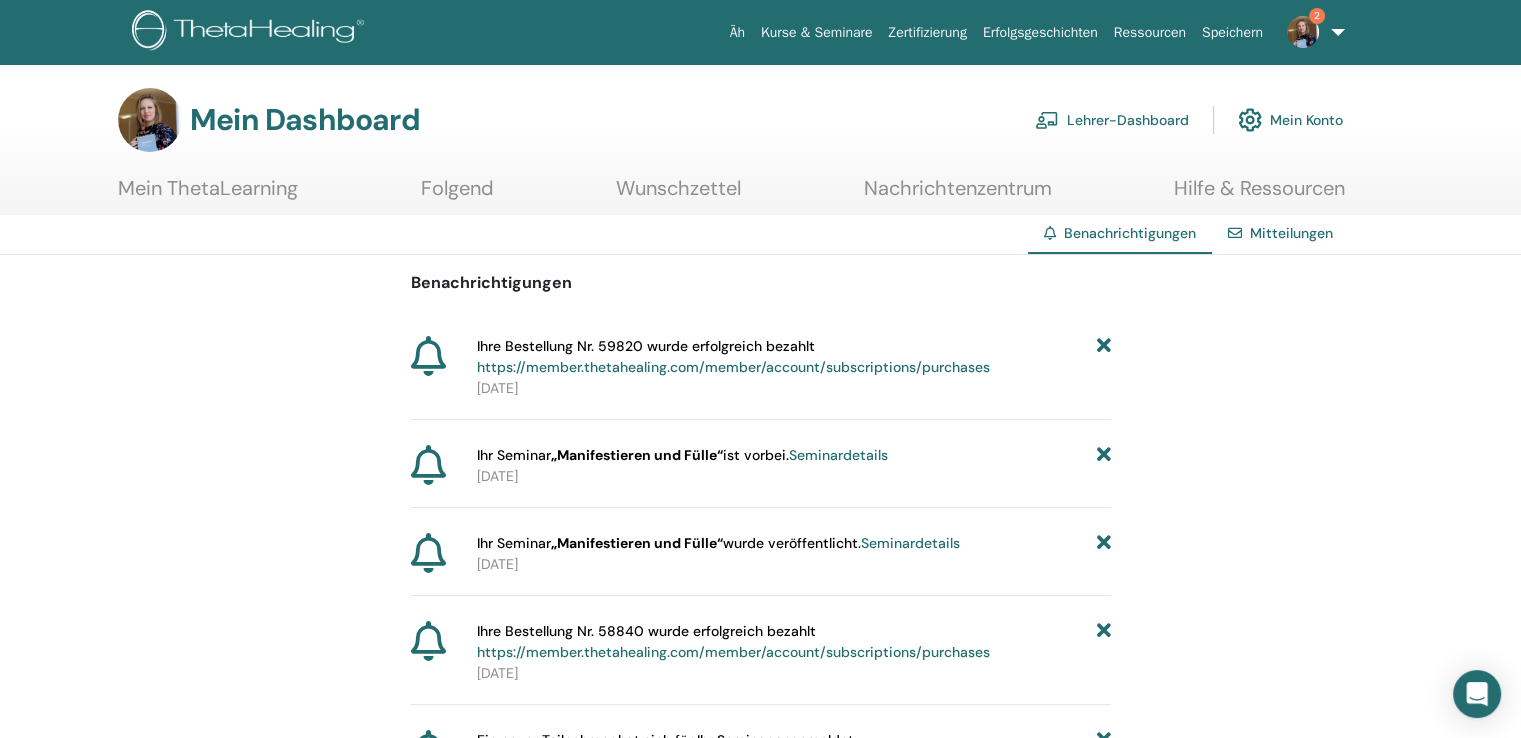 click on "https://member.thetahealing.com/member/account/subscriptions/purchases" at bounding box center (733, 367) 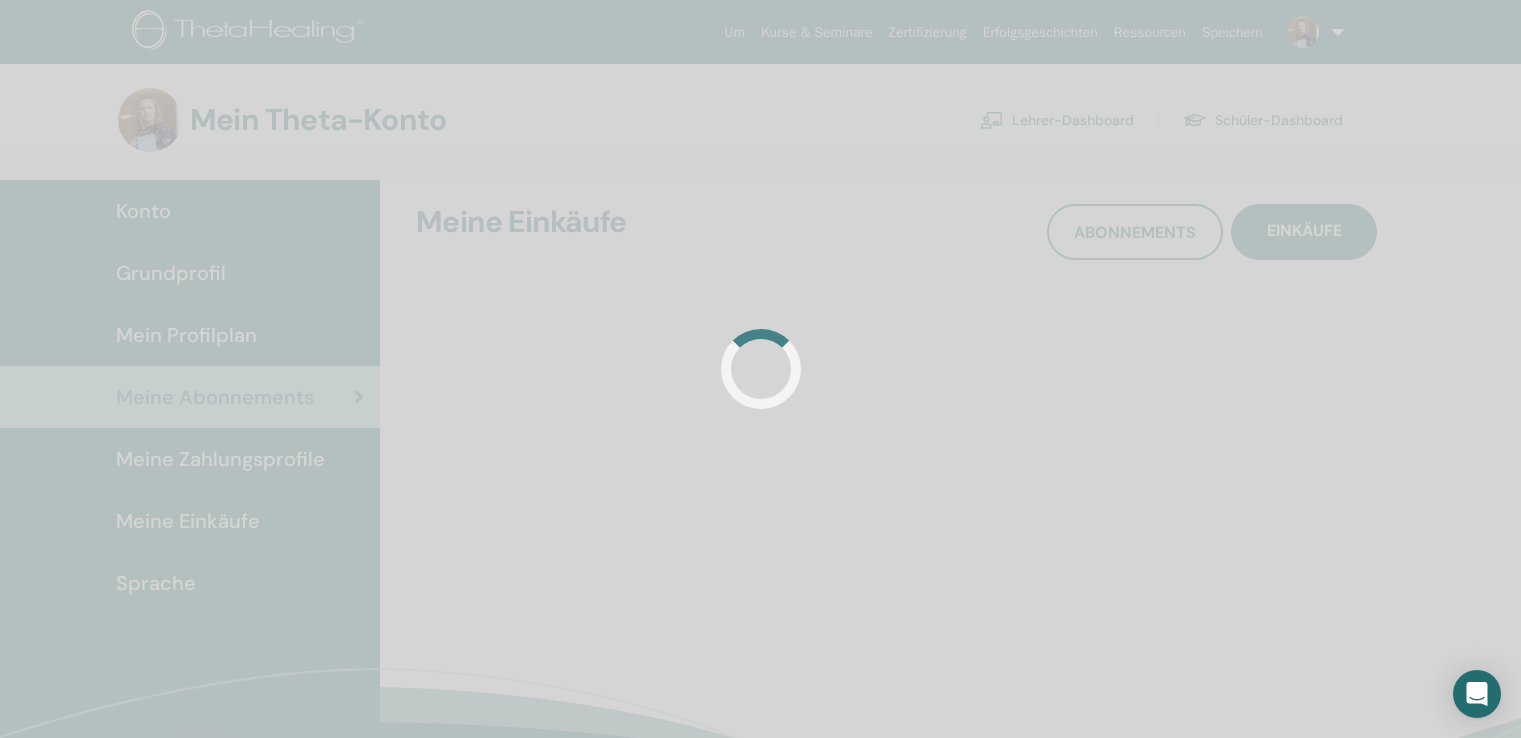 scroll, scrollTop: 0, scrollLeft: 0, axis: both 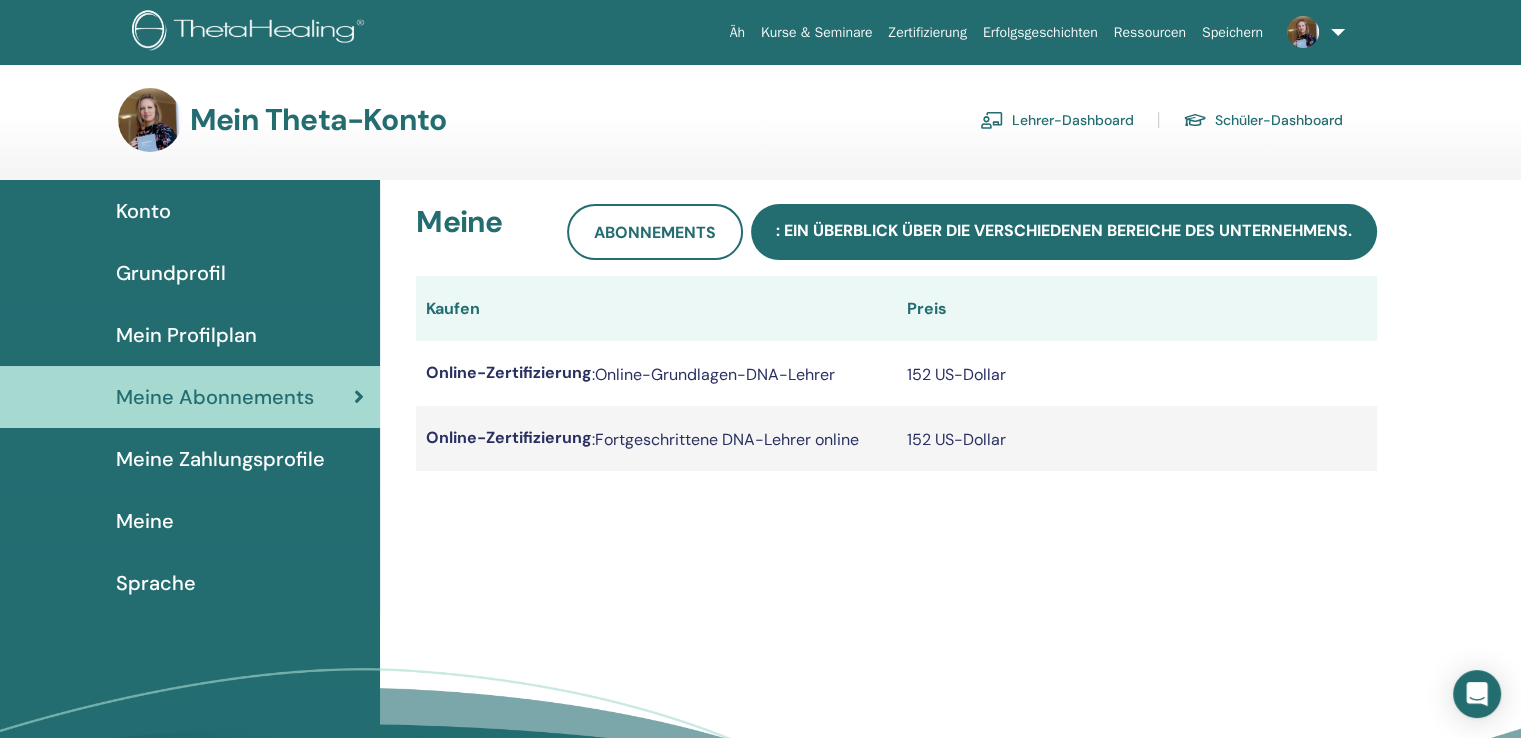 click on "Meine Zahlungsprofile" at bounding box center [220, 459] 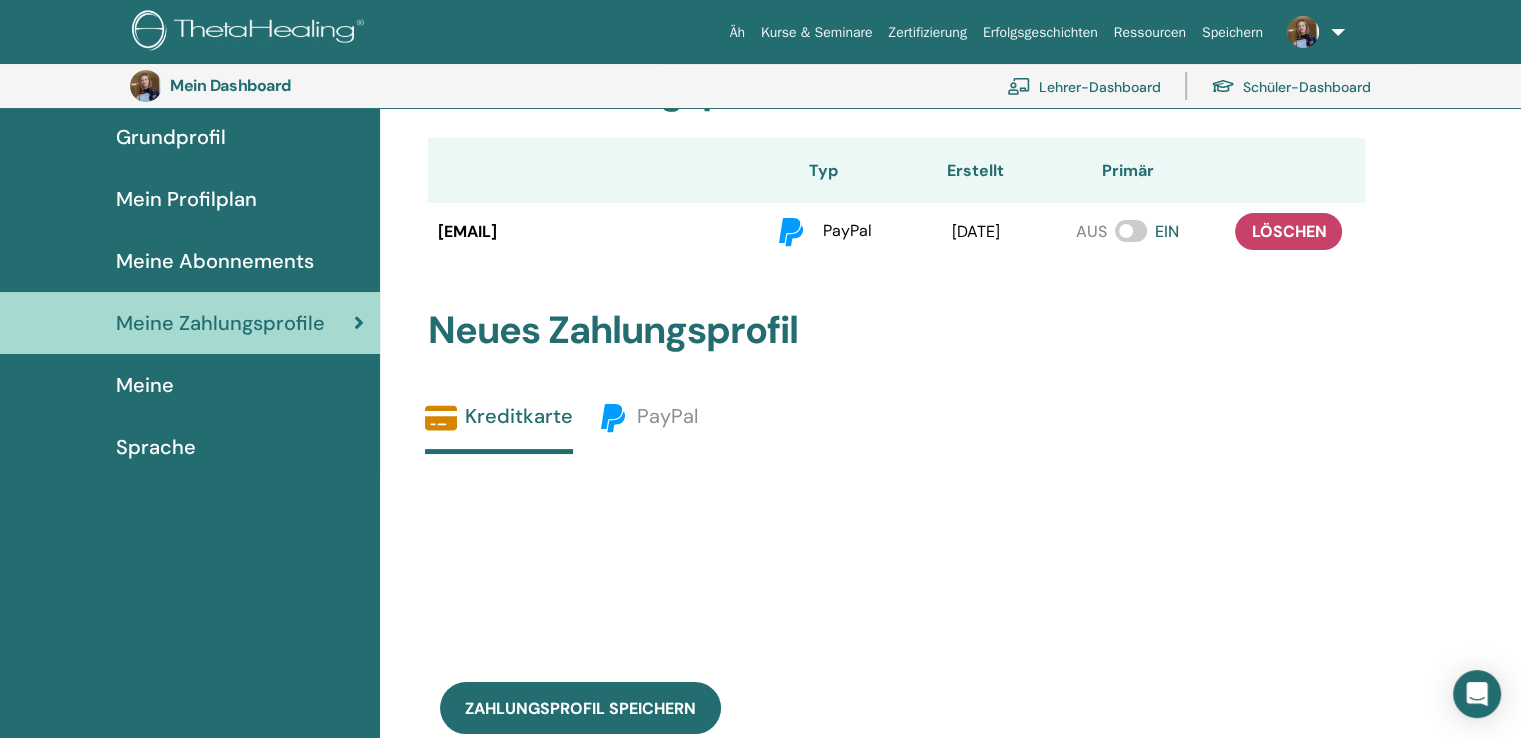 scroll, scrollTop: 144, scrollLeft: 0, axis: vertical 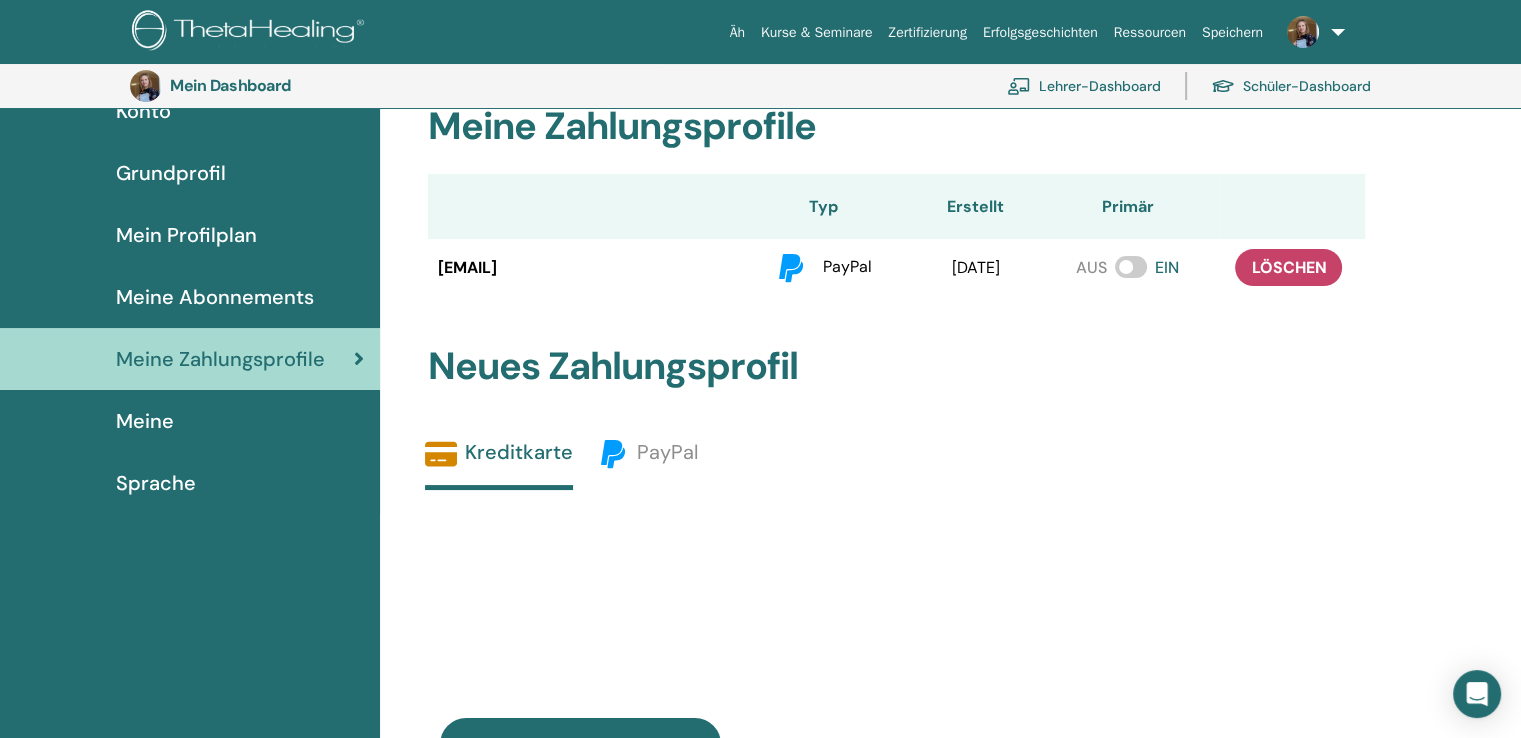 click on "Meine" at bounding box center [145, 421] 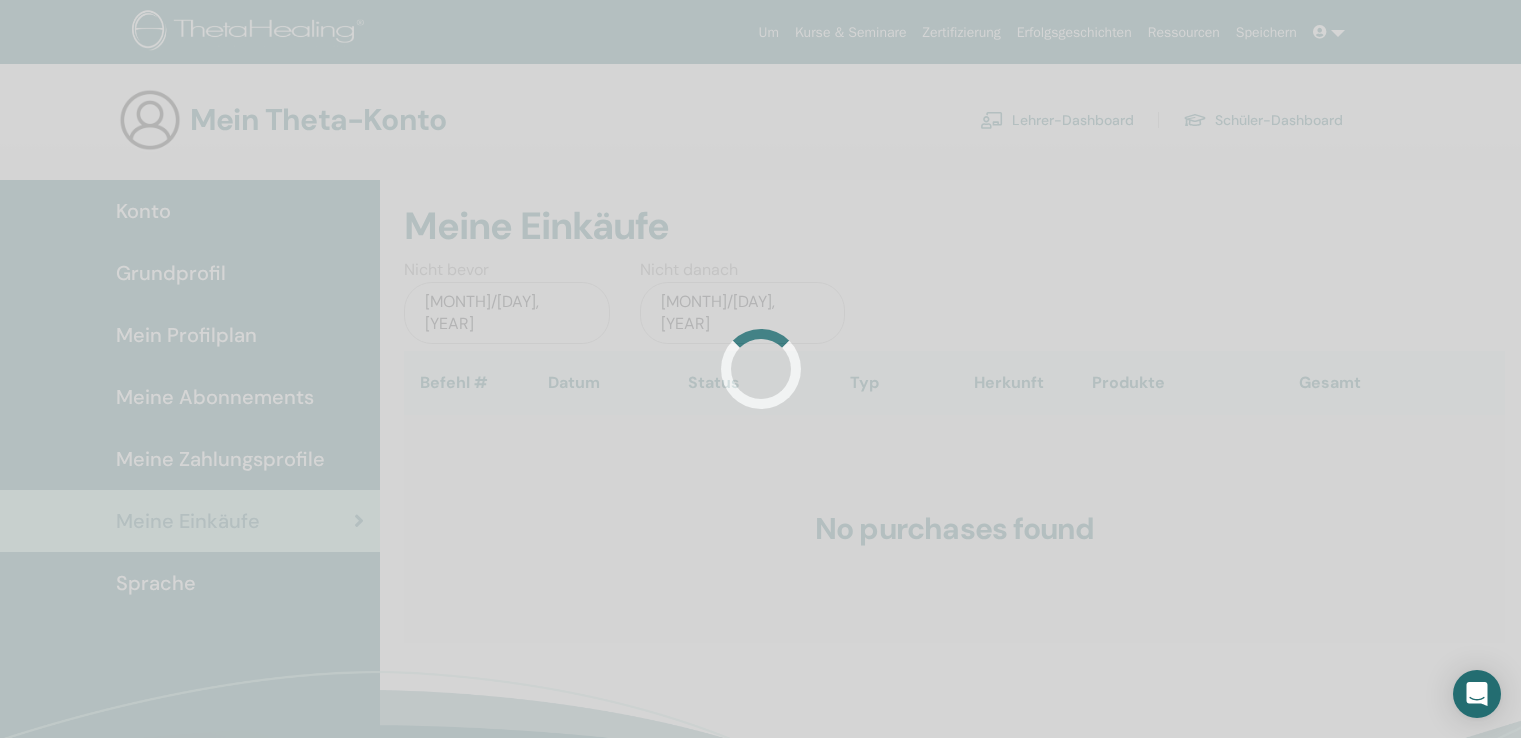 scroll, scrollTop: 0, scrollLeft: 0, axis: both 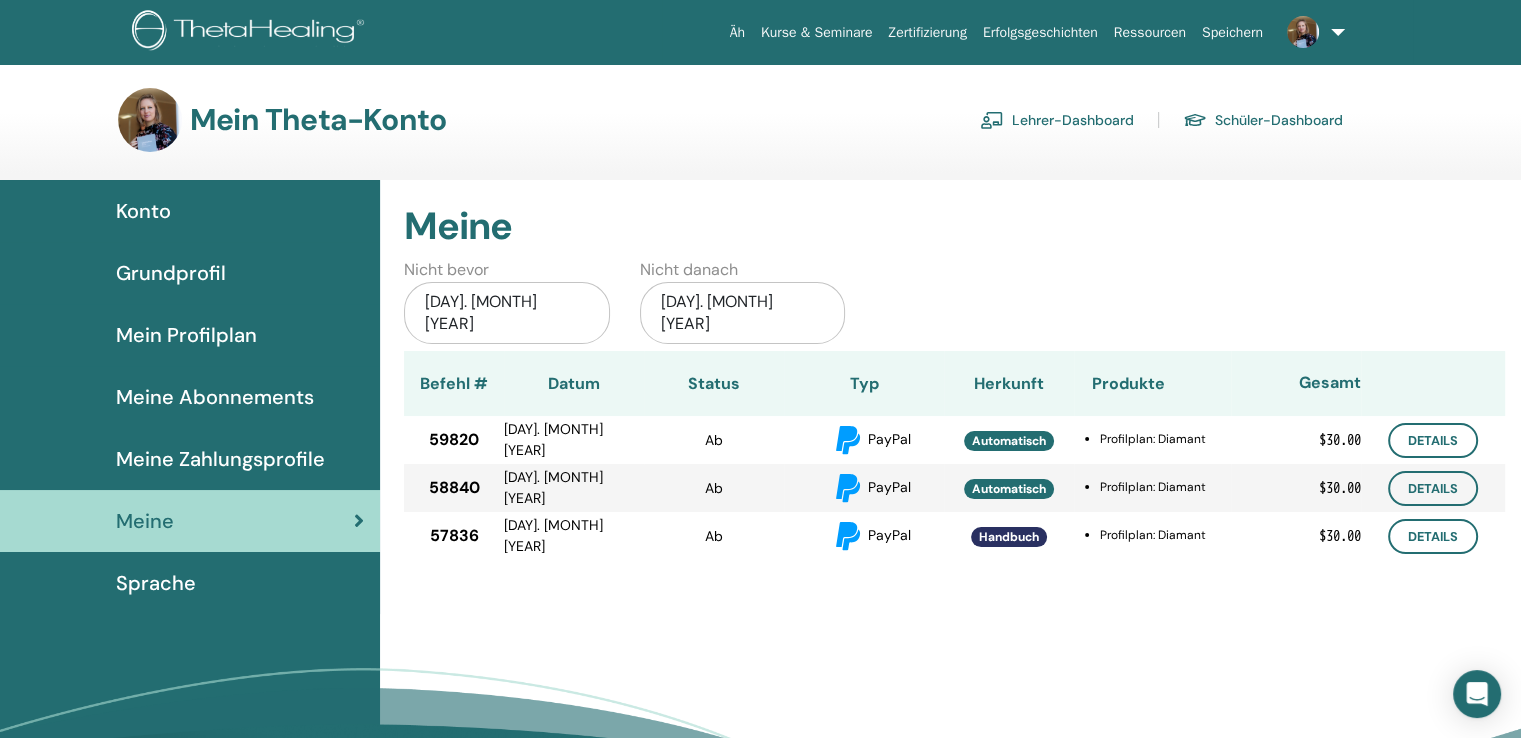 click on "Meine Abonnements" at bounding box center (215, 397) 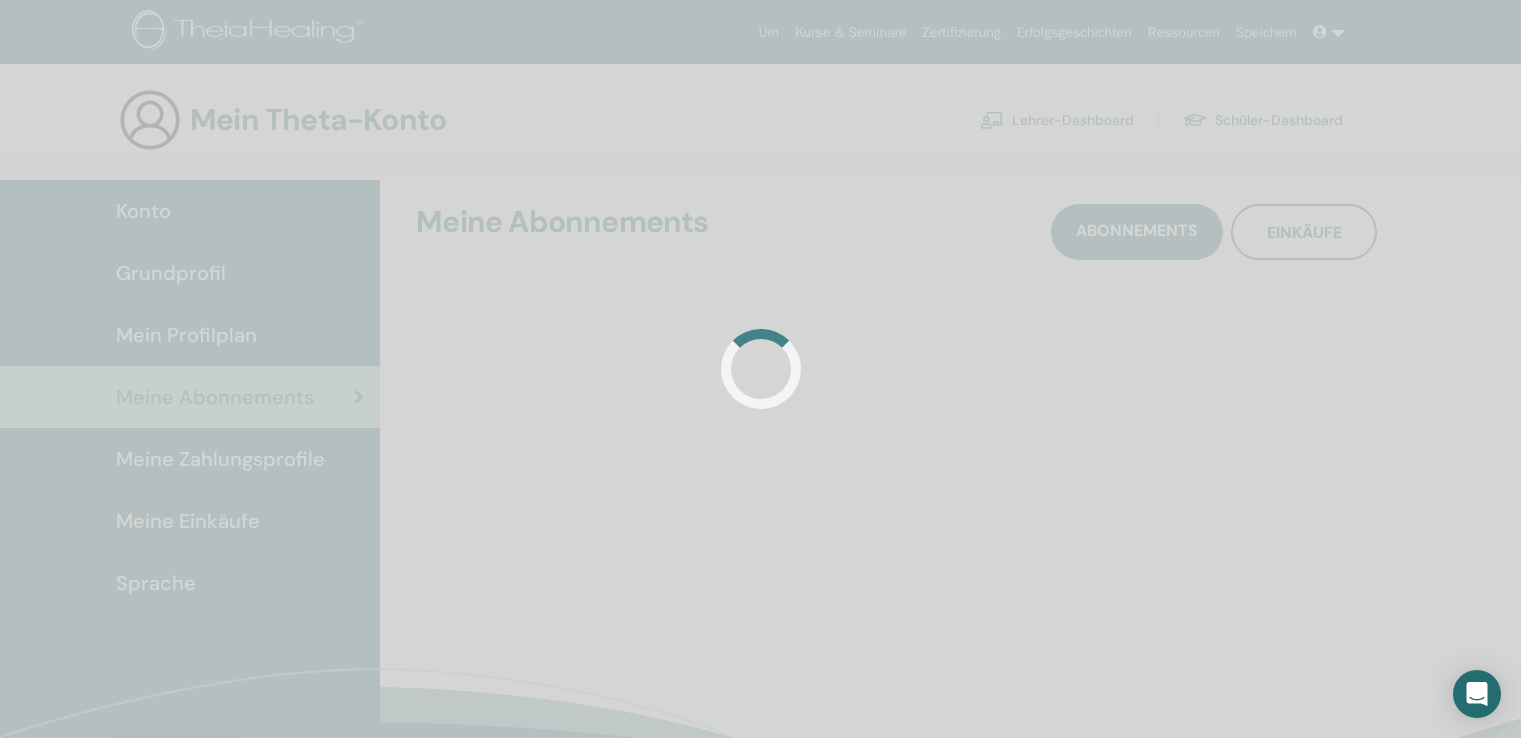 scroll, scrollTop: 0, scrollLeft: 0, axis: both 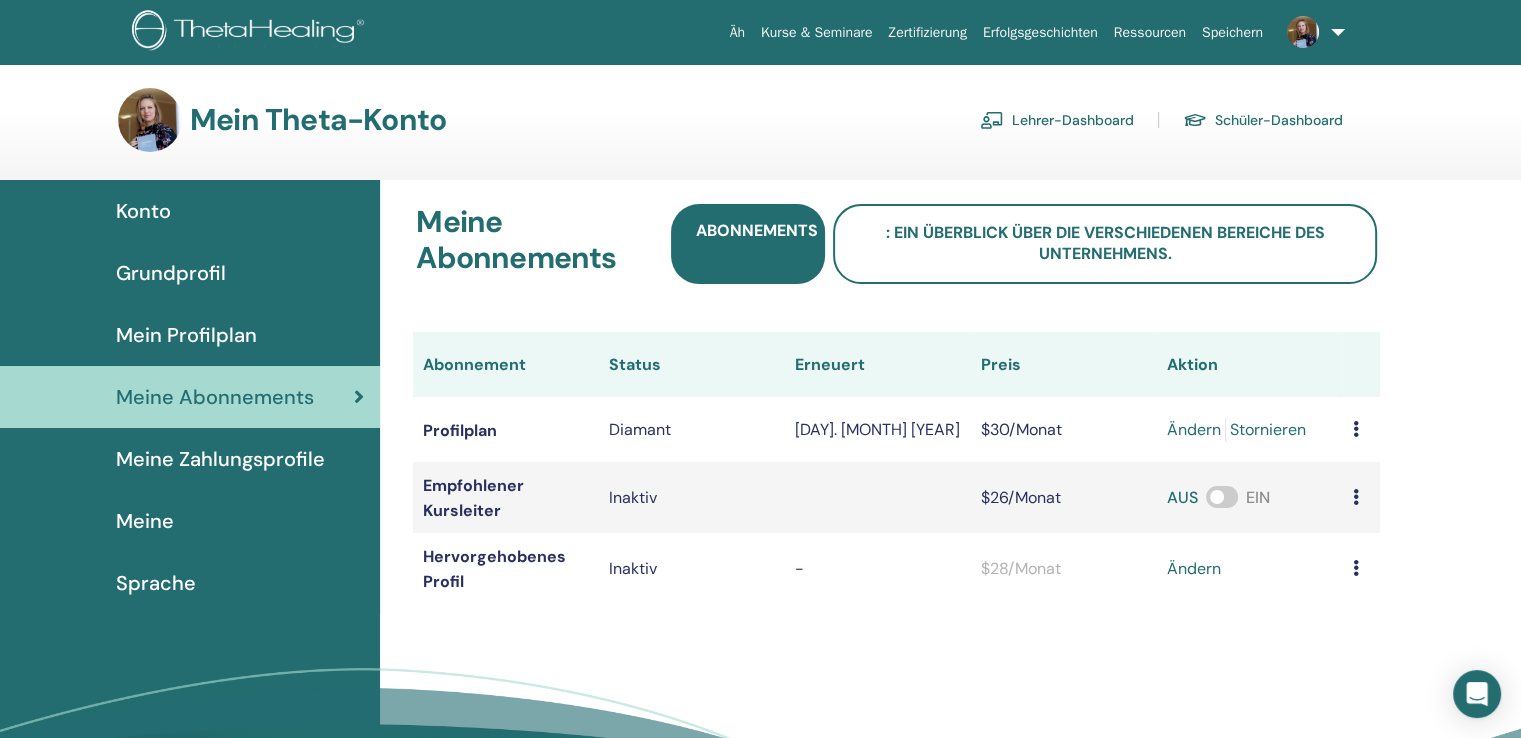 click on "Schüler-Dashboard" at bounding box center [1279, 121] 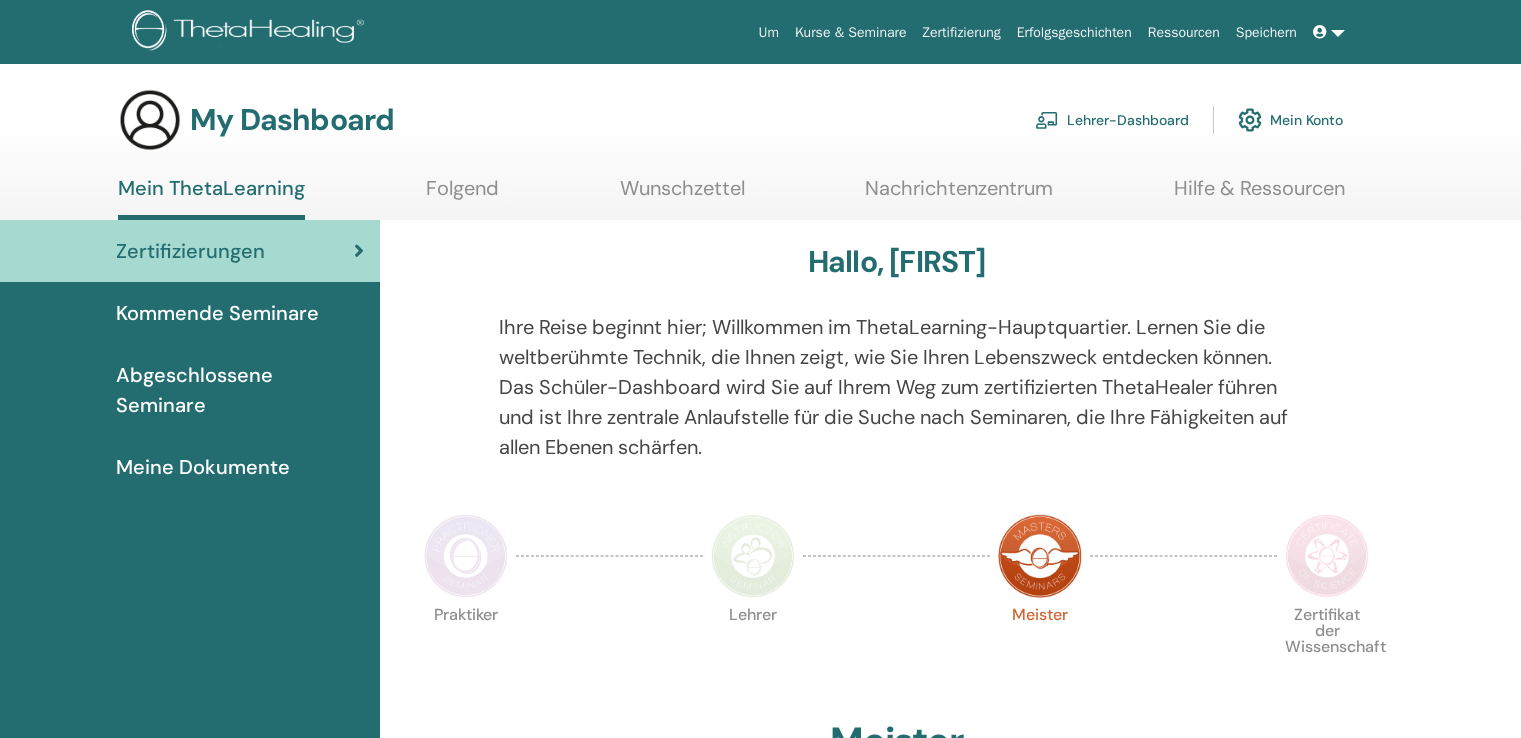 scroll, scrollTop: 0, scrollLeft: 0, axis: both 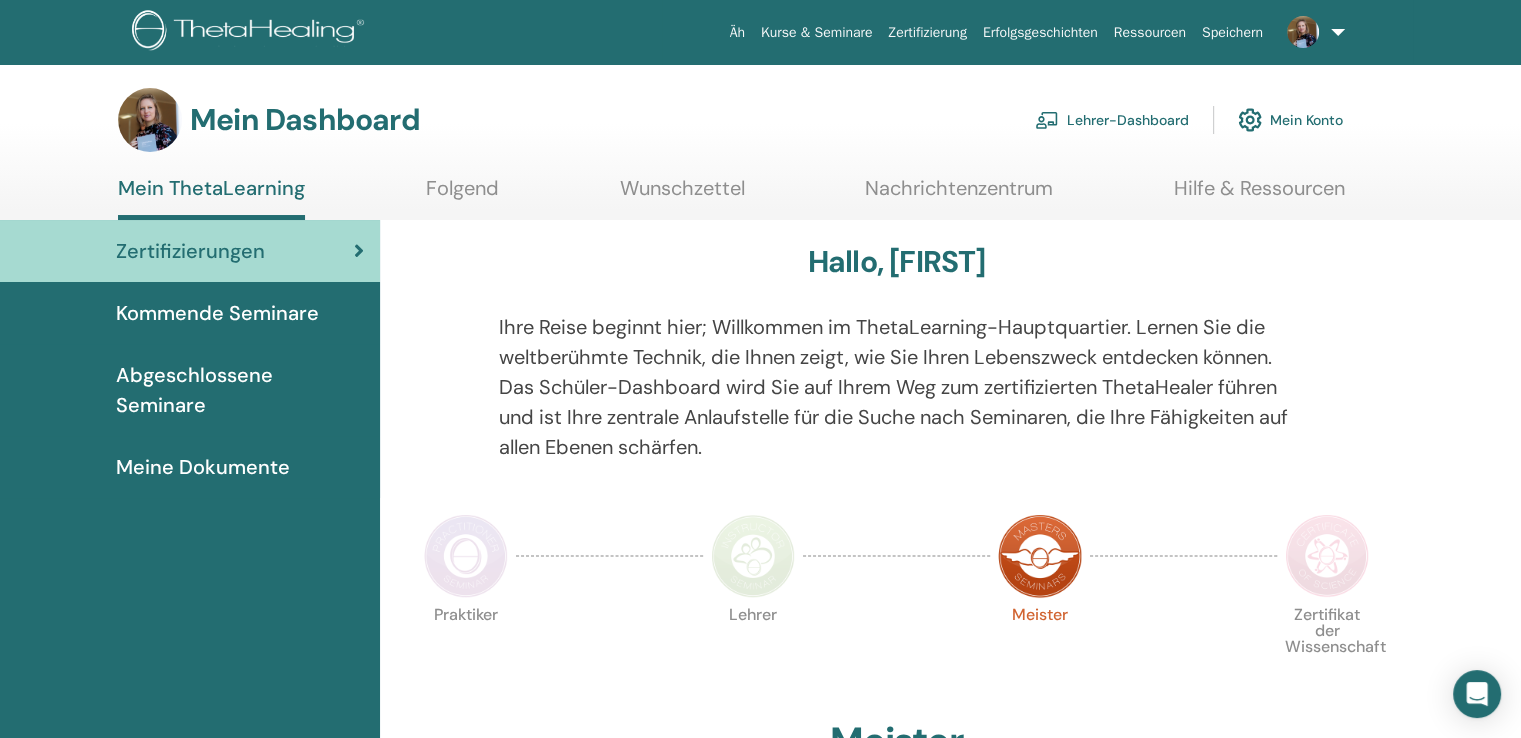 click on "Folgend" at bounding box center (462, 188) 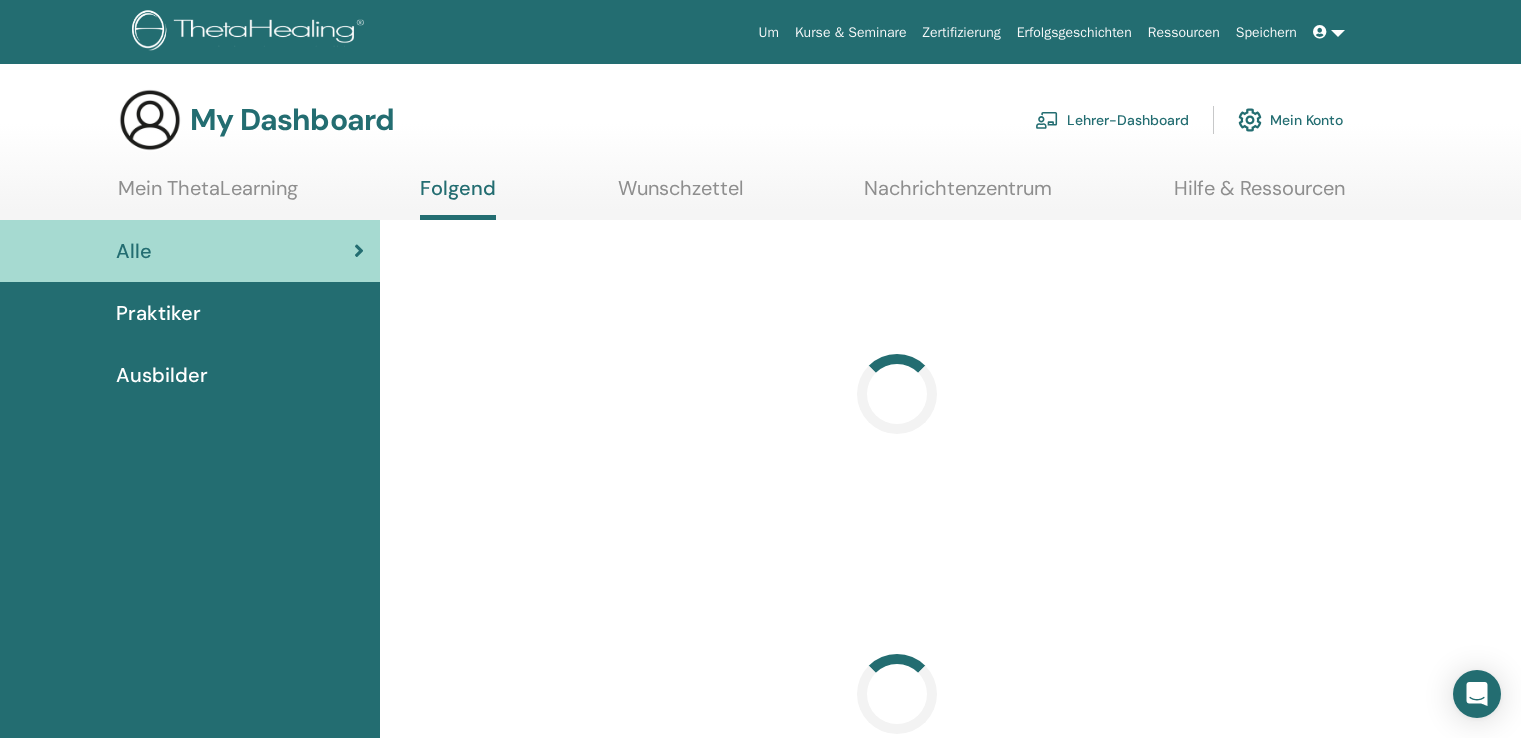 scroll, scrollTop: 0, scrollLeft: 0, axis: both 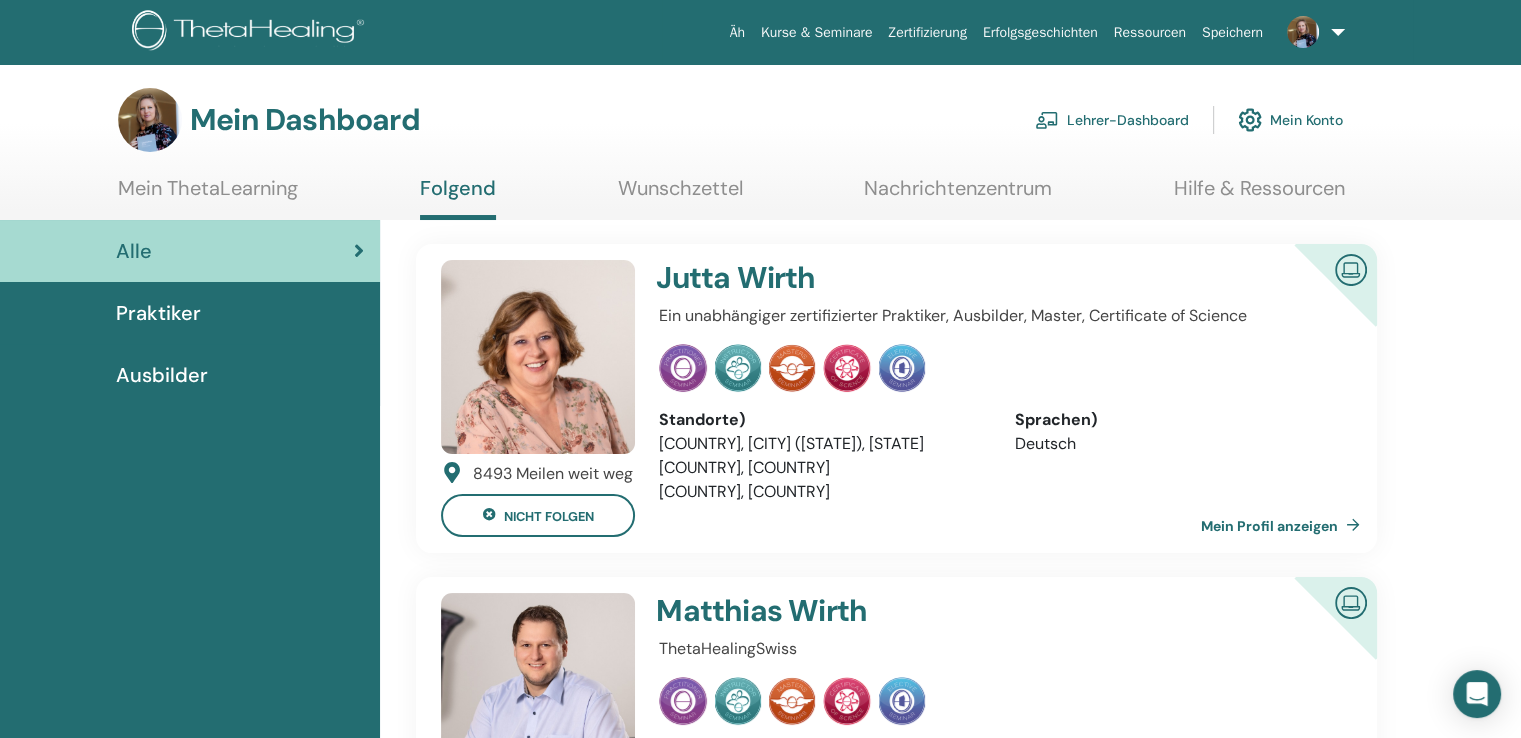 click on "Praktiker" at bounding box center [190, 313] 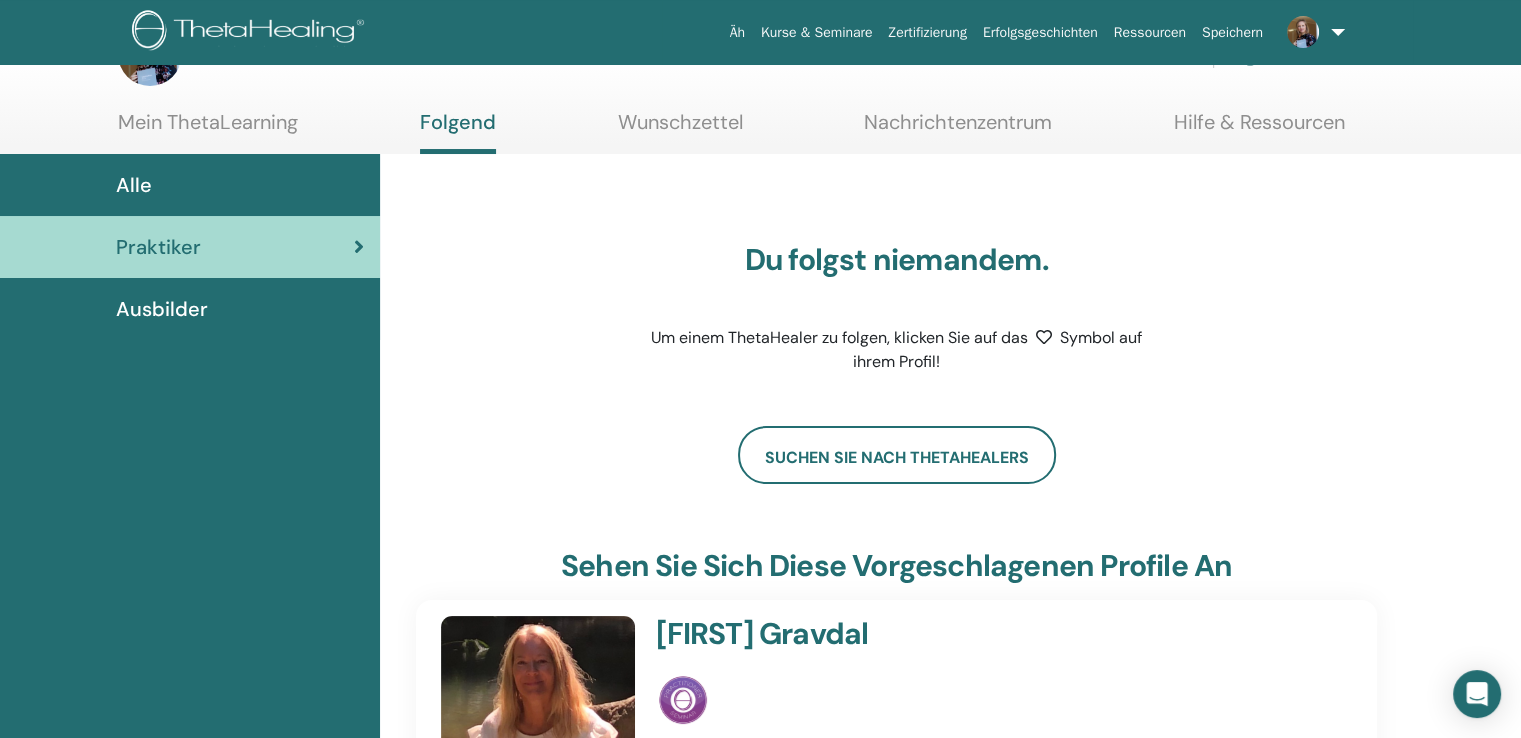 scroll, scrollTop: 100, scrollLeft: 0, axis: vertical 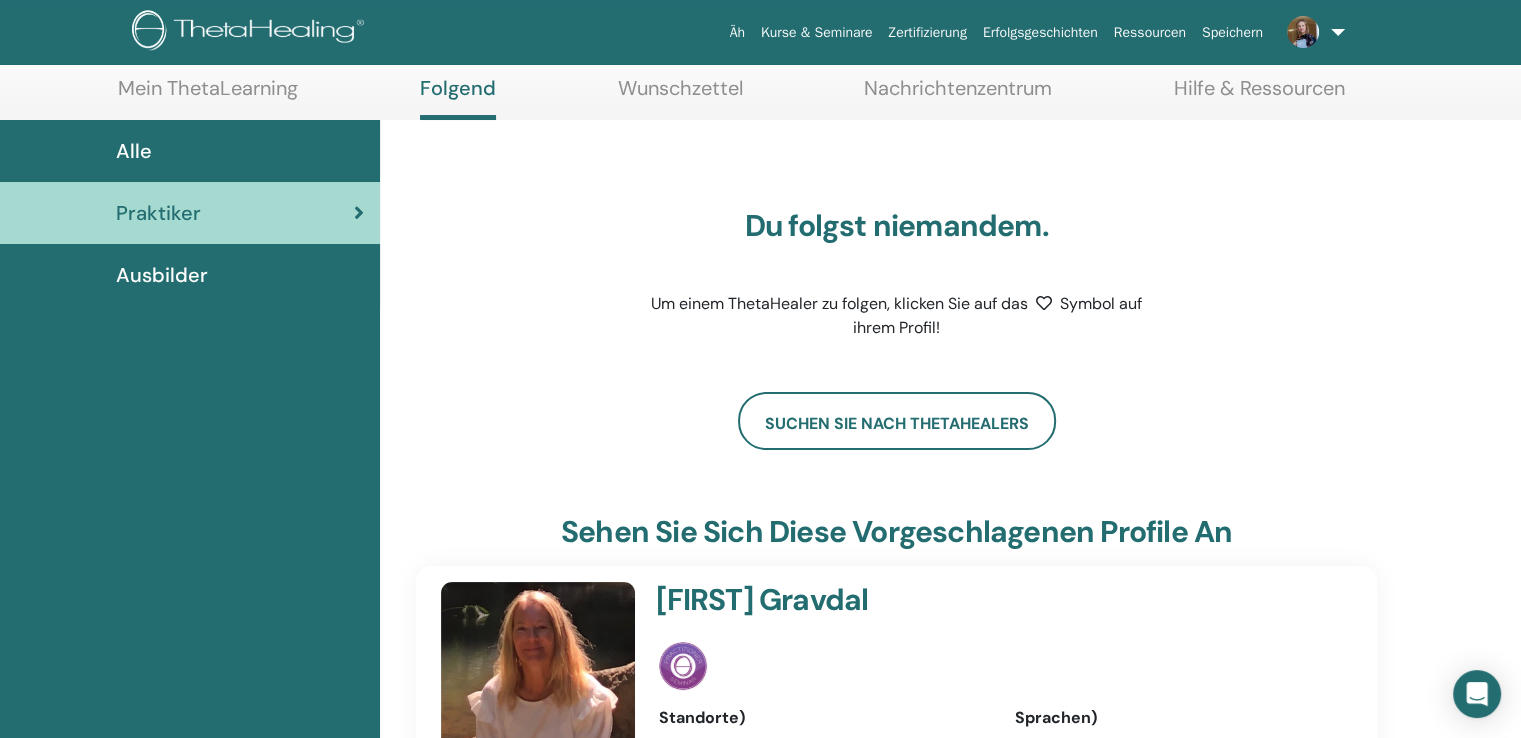 click on "Ausbilder" at bounding box center [162, 275] 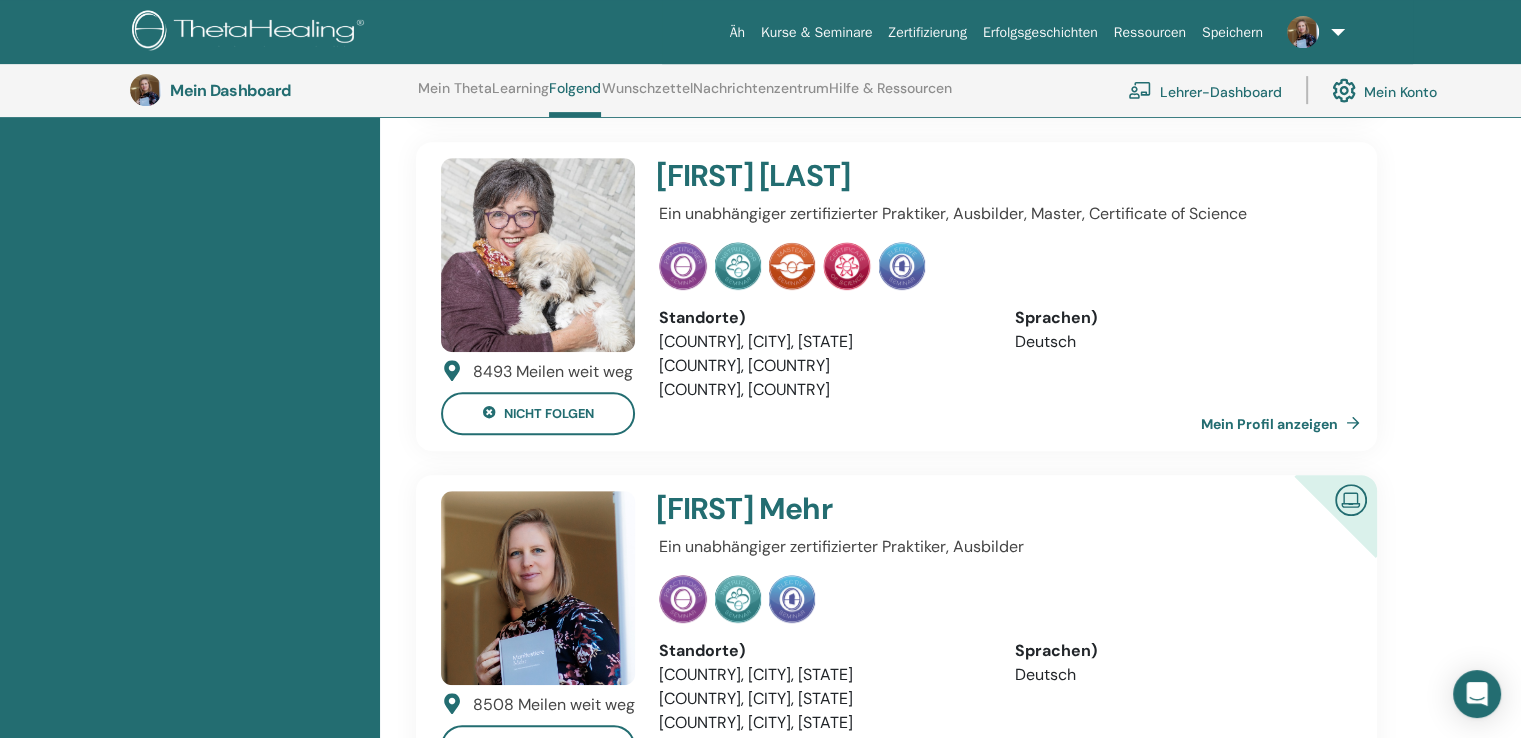 scroll, scrollTop: 0, scrollLeft: 0, axis: both 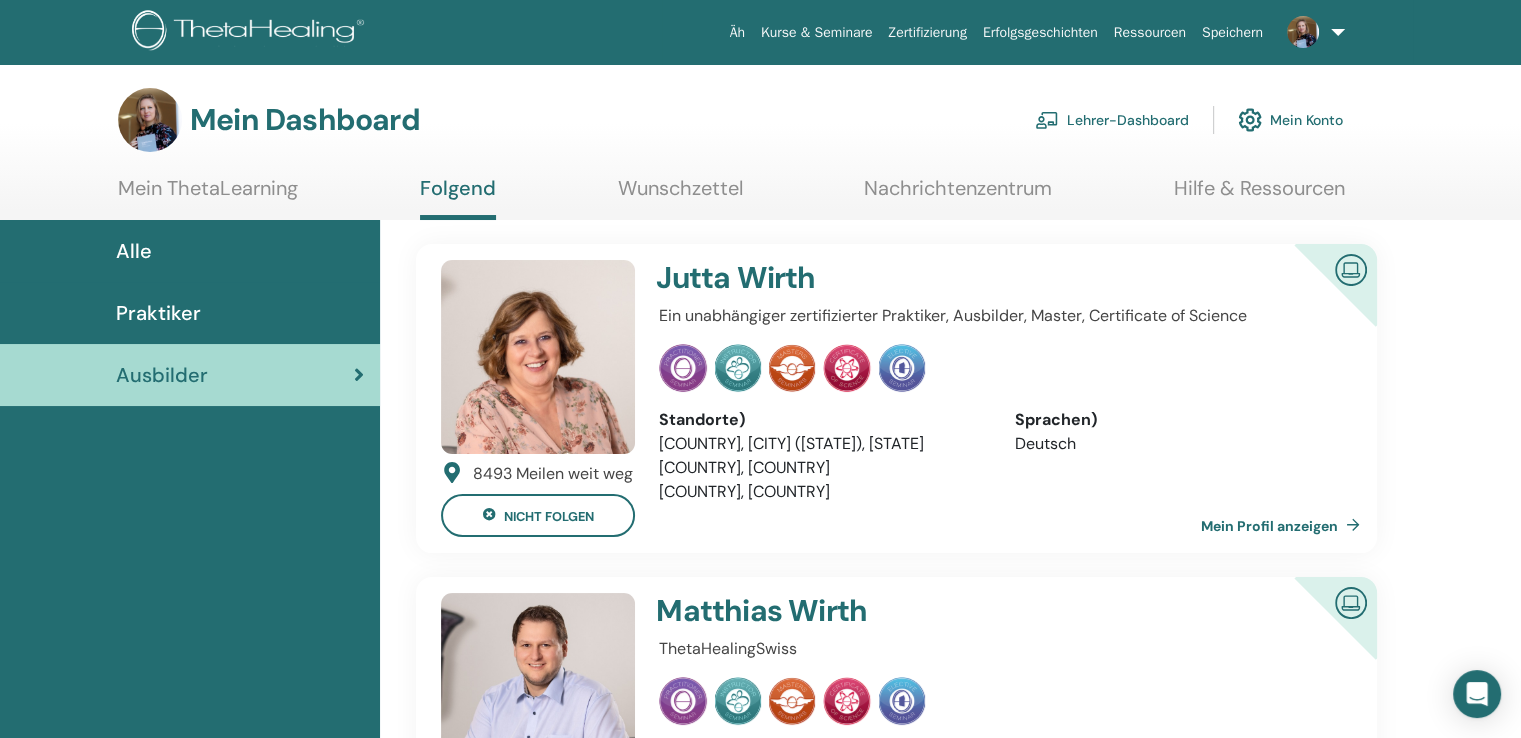click on "Mein ThetaLearning" at bounding box center [208, 188] 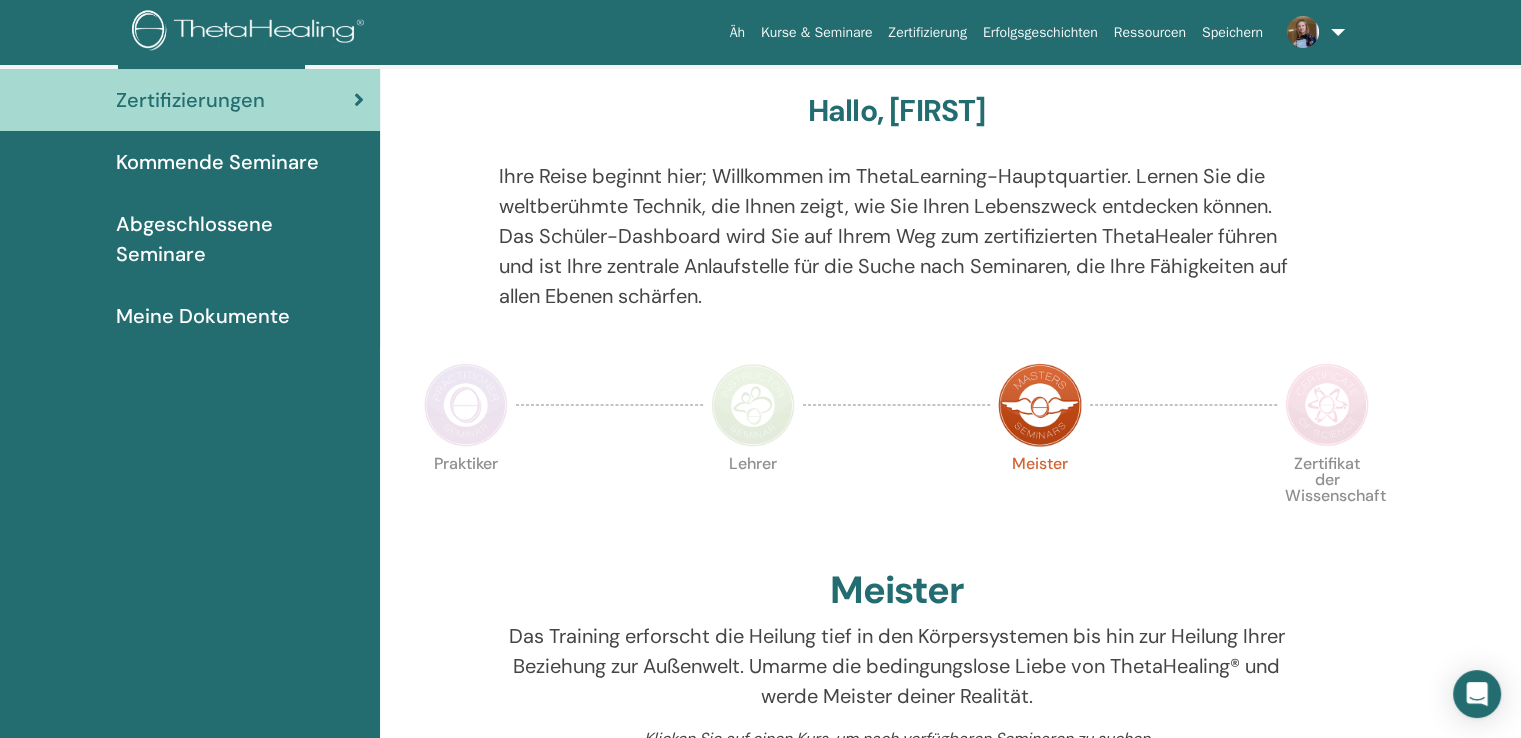 scroll, scrollTop: 0, scrollLeft: 0, axis: both 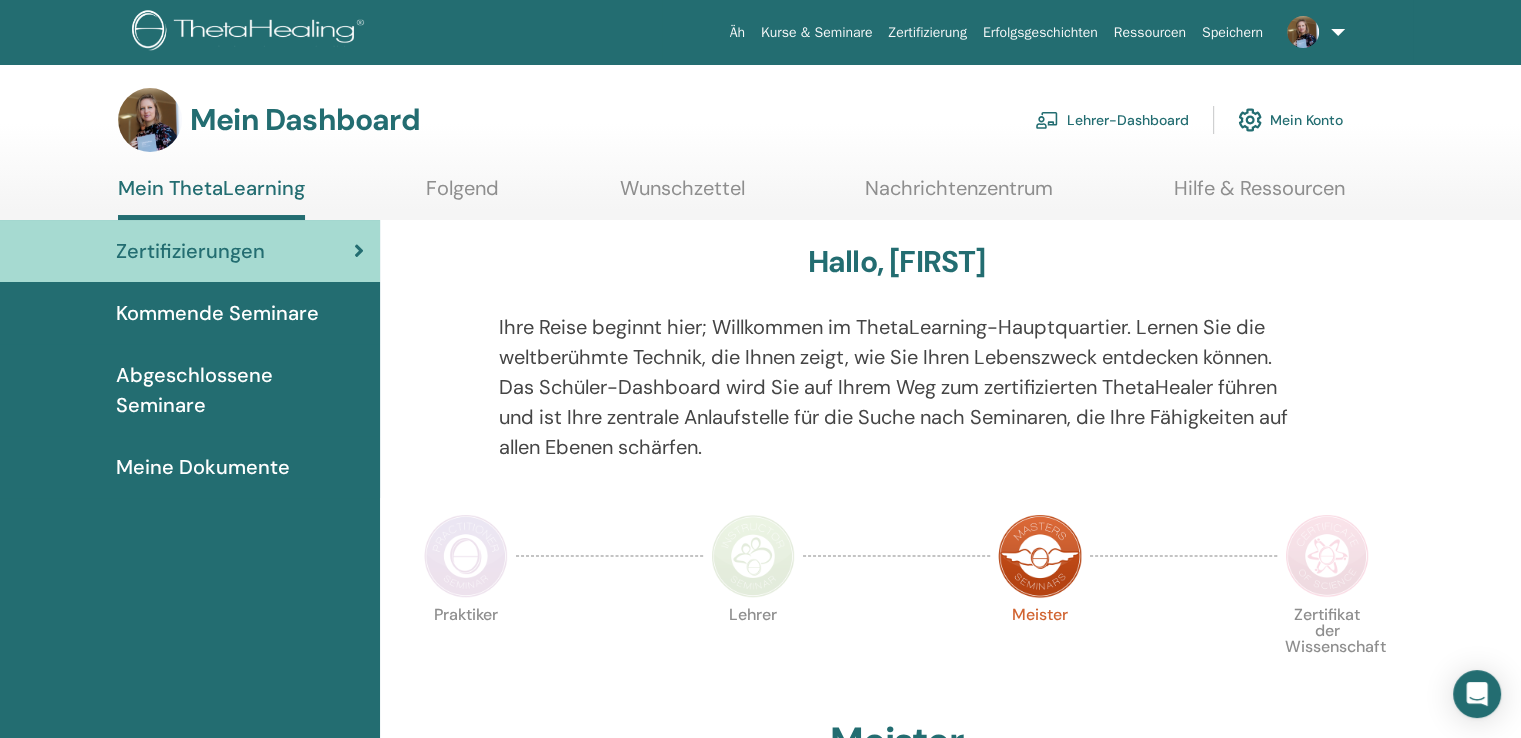 click on "Kommende Seminare" at bounding box center (217, 313) 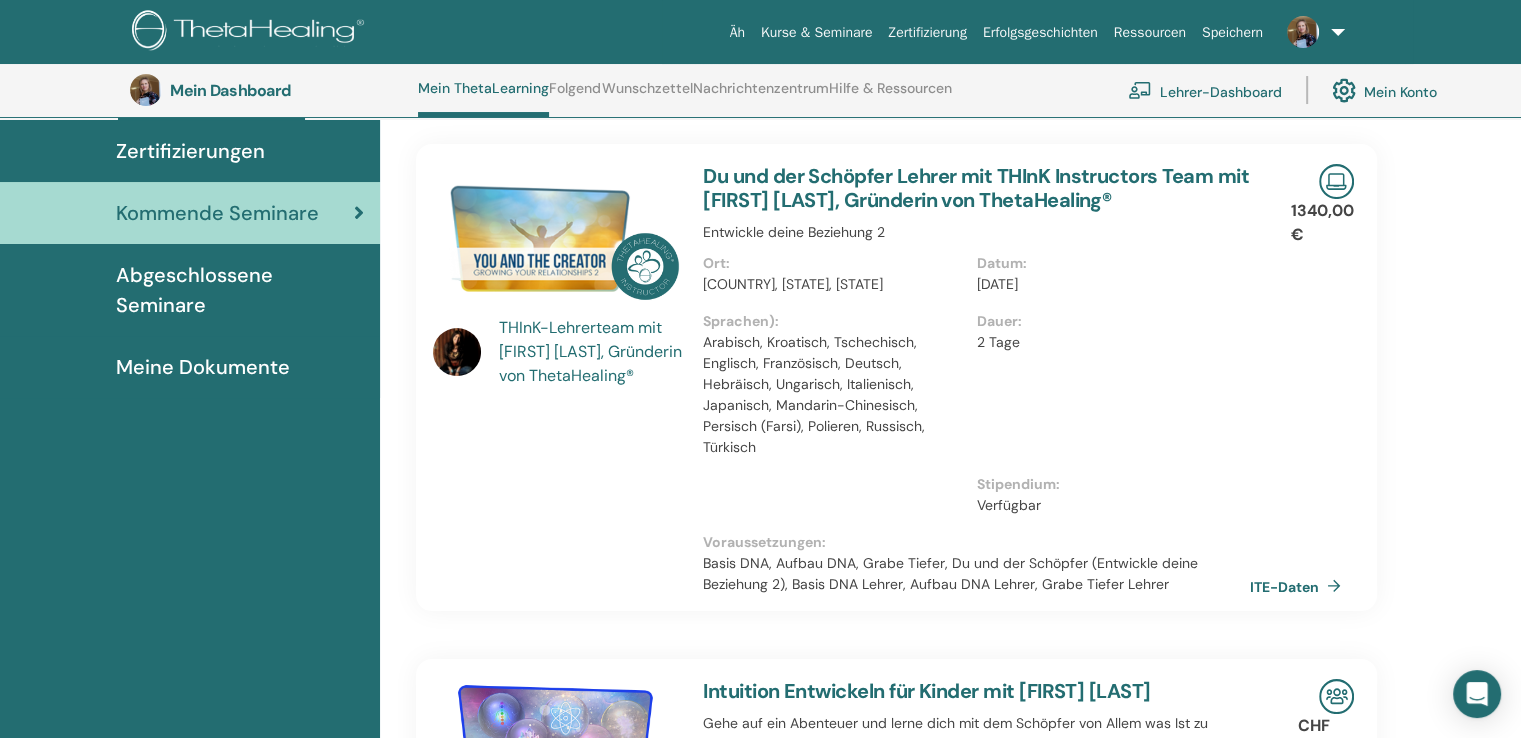 scroll, scrollTop: 152, scrollLeft: 0, axis: vertical 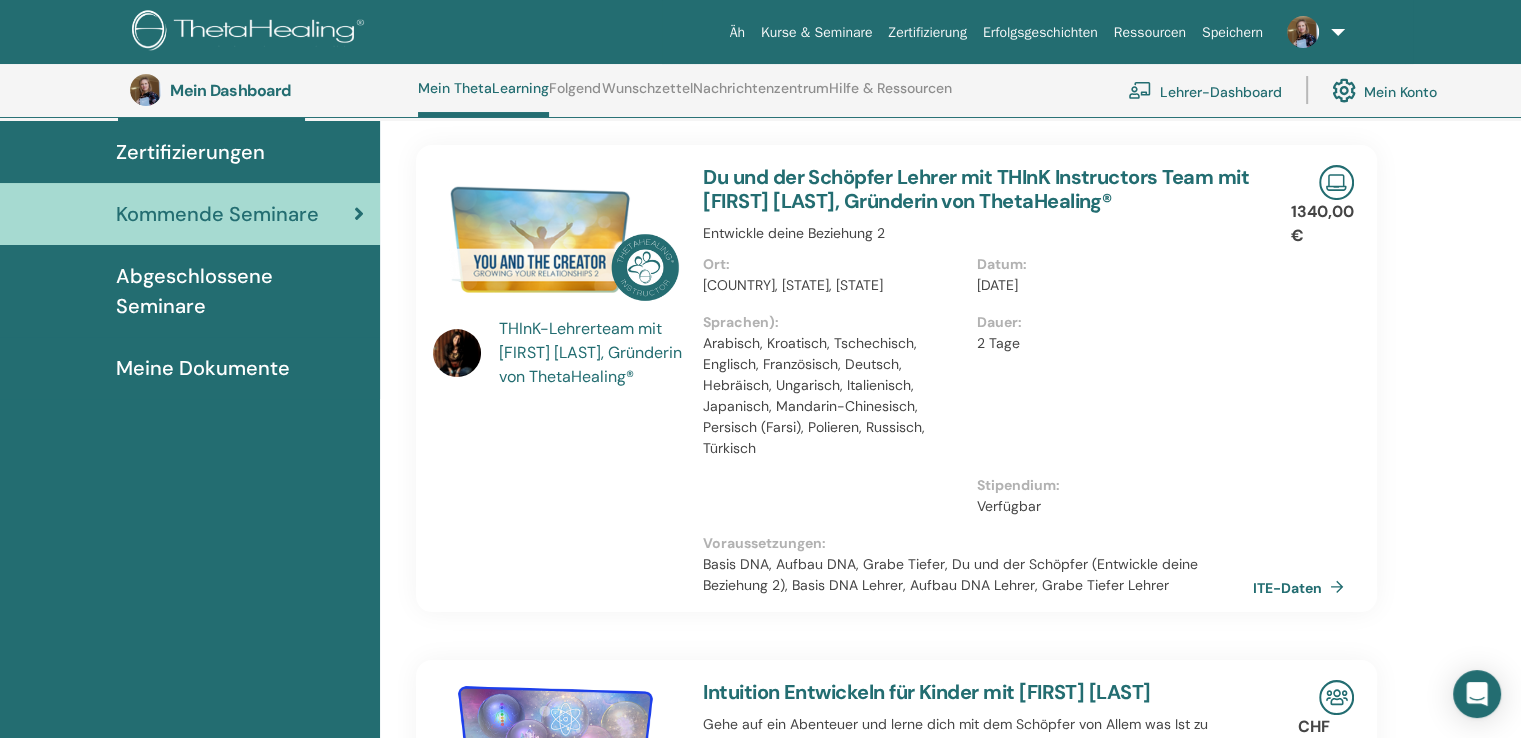 click on "ITE-Daten" at bounding box center [1302, 587] 